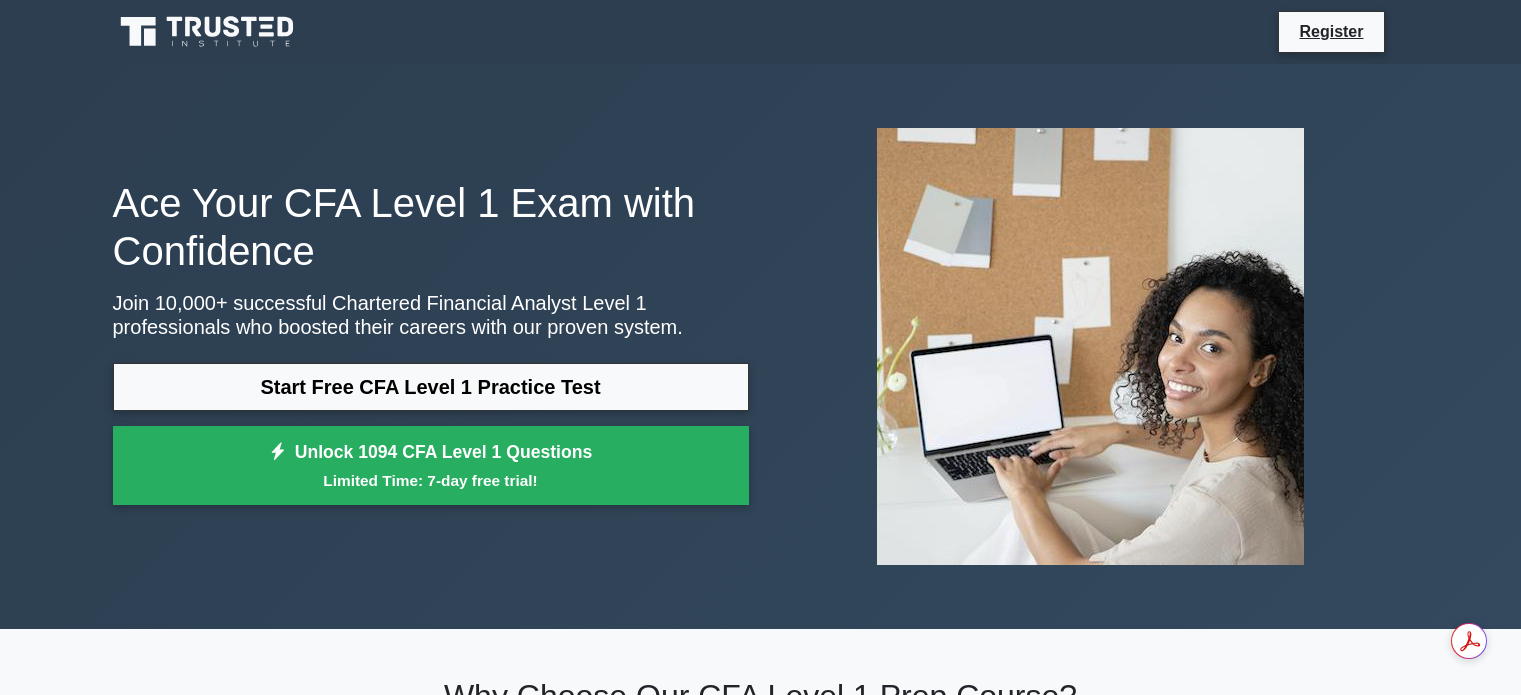 scroll, scrollTop: 1013, scrollLeft: 0, axis: vertical 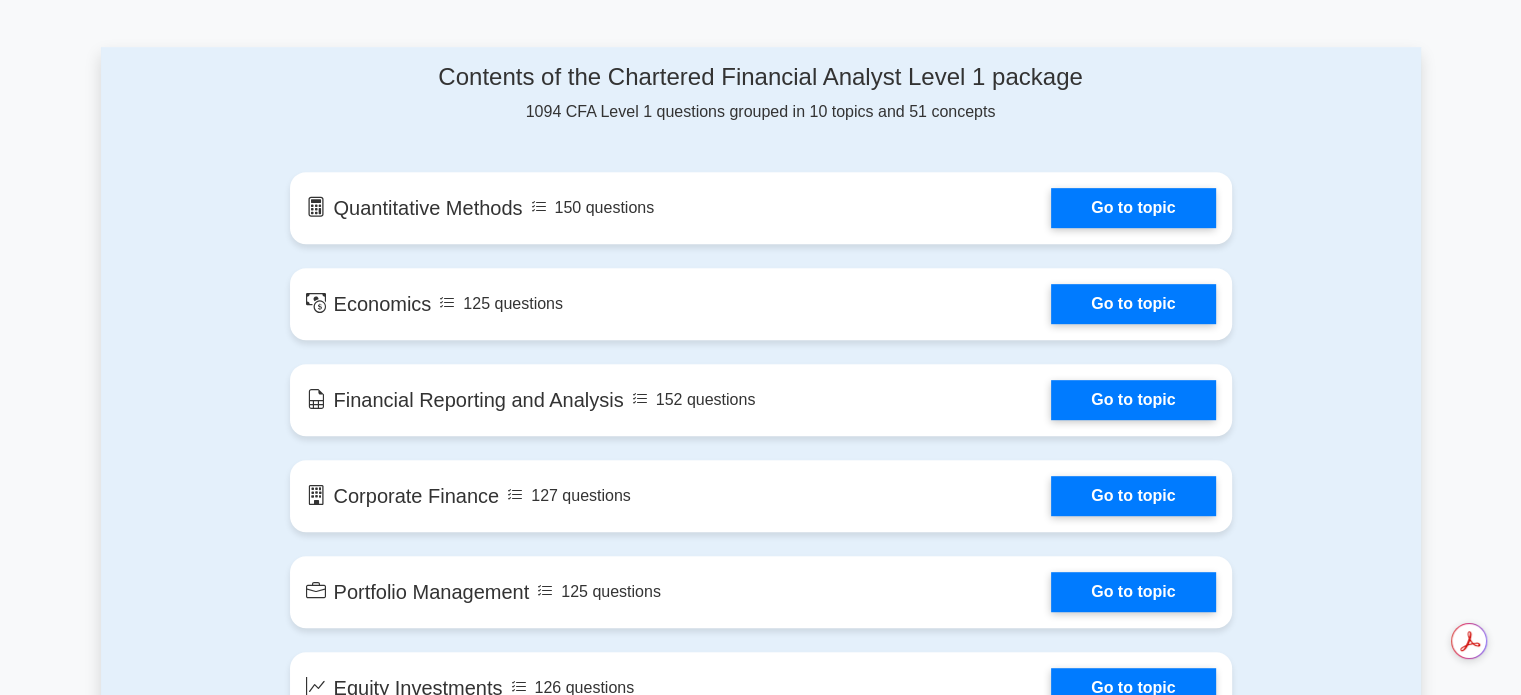 click on "Go to topic" at bounding box center [1133, 496] 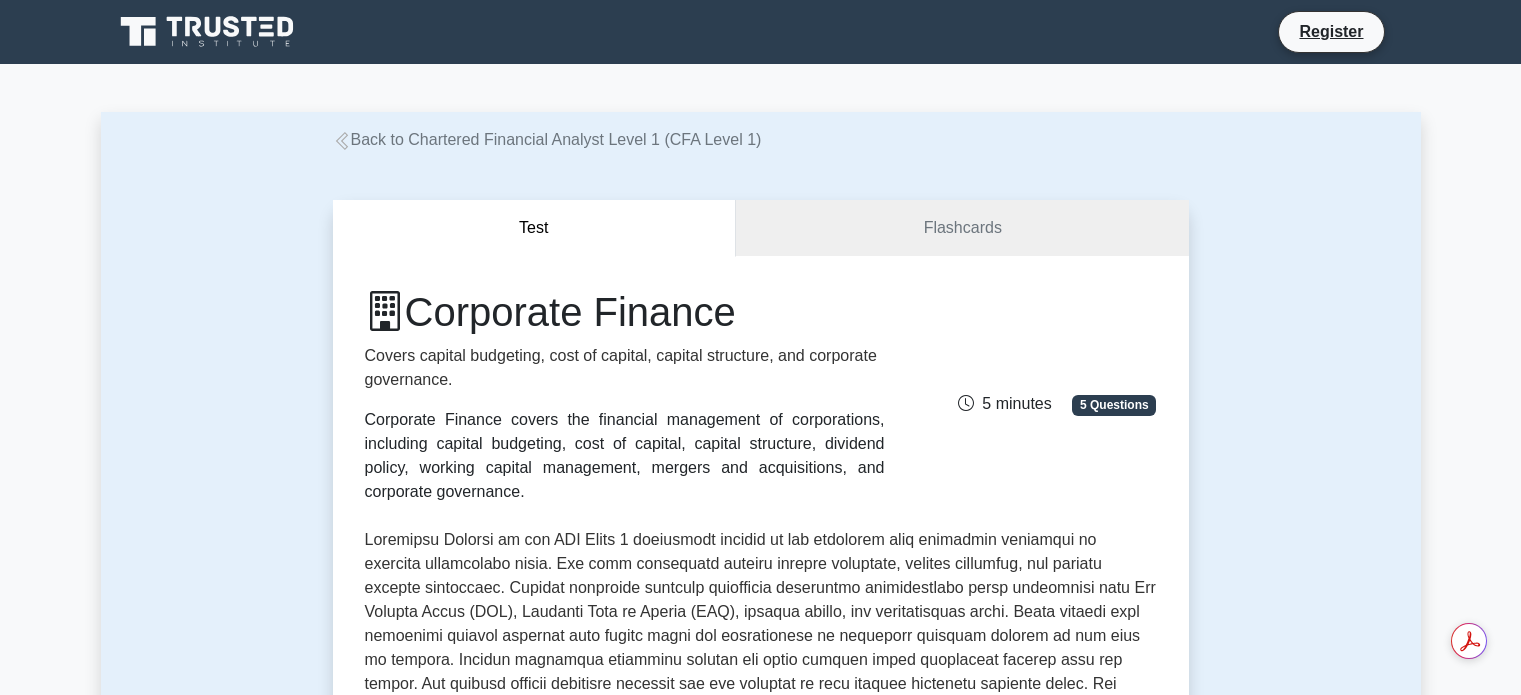 scroll, scrollTop: 632, scrollLeft: 0, axis: vertical 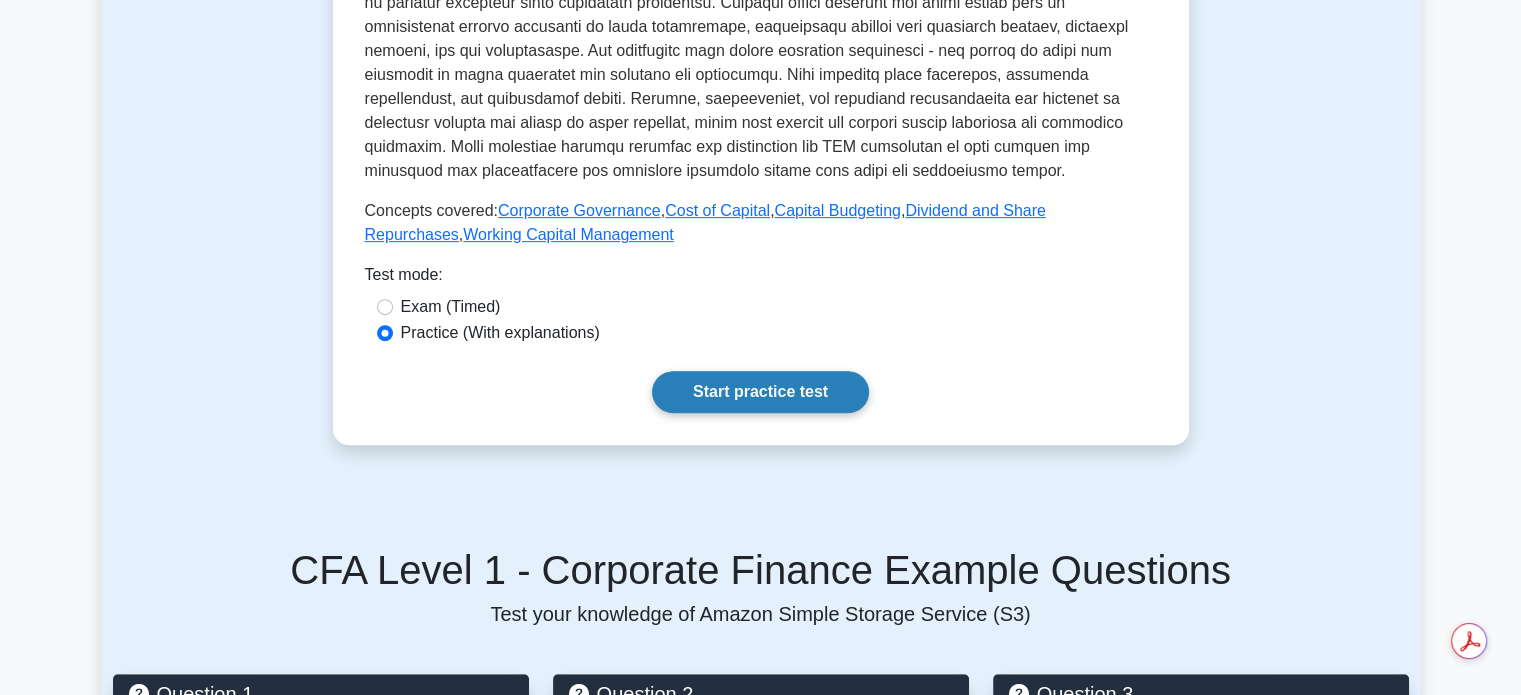 click on "Start practice test" at bounding box center [760, 392] 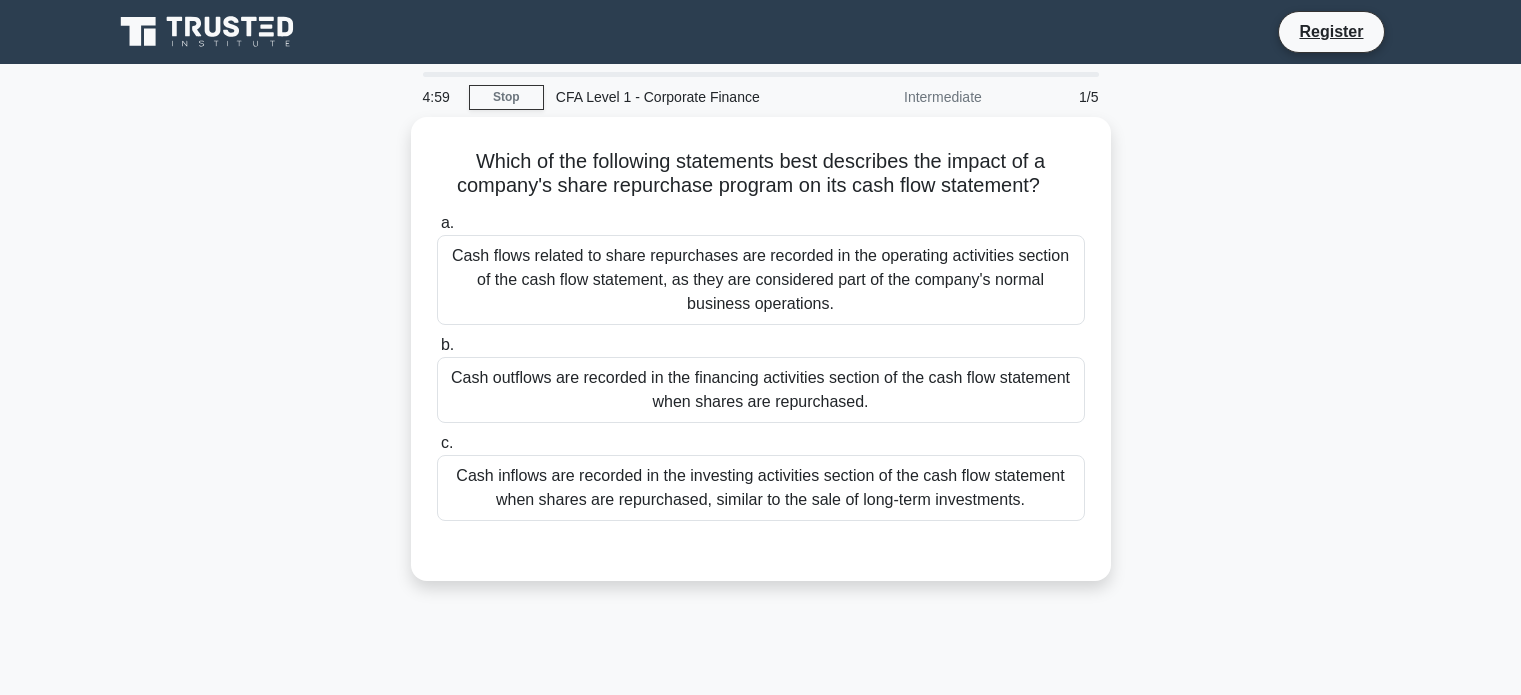 scroll, scrollTop: 0, scrollLeft: 0, axis: both 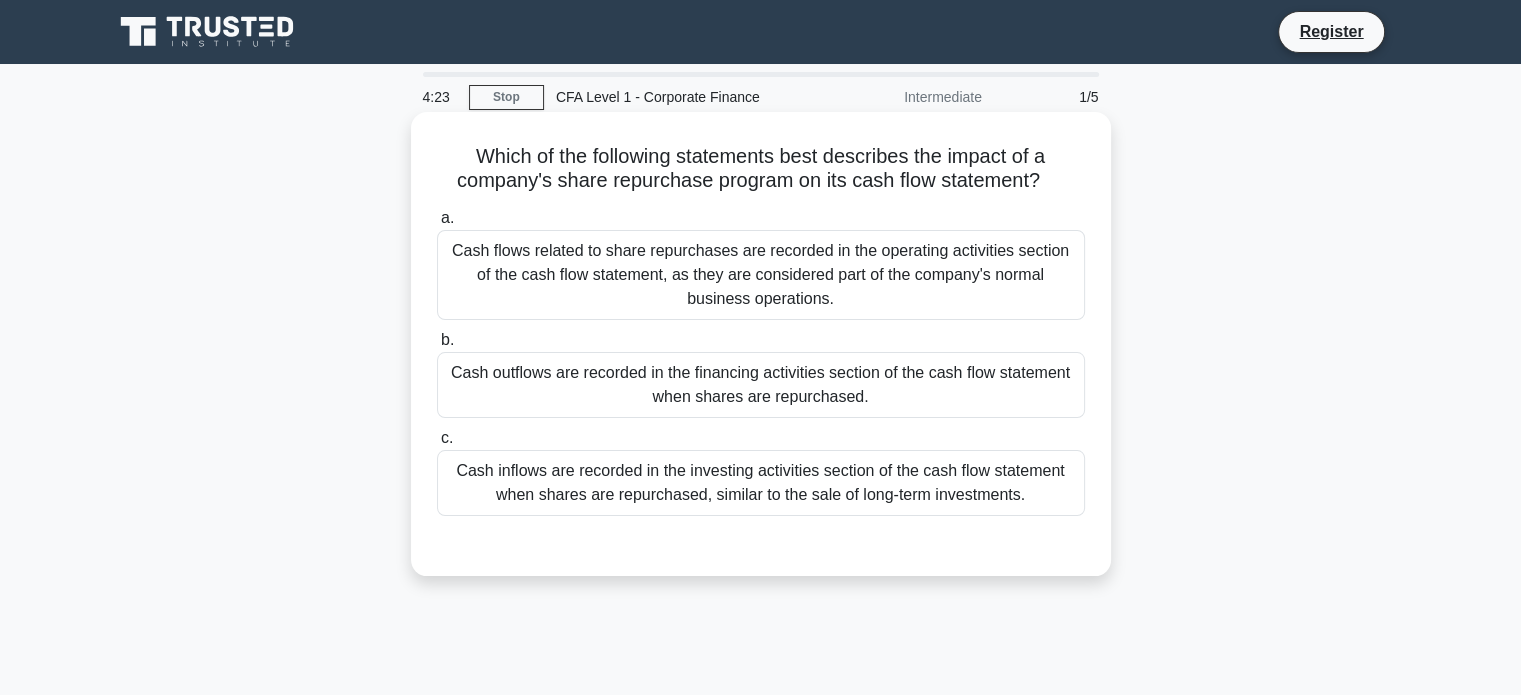 click on "Cash outflows are recorded in the financing activities section of the cash flow statement when shares are repurchased." at bounding box center [761, 385] 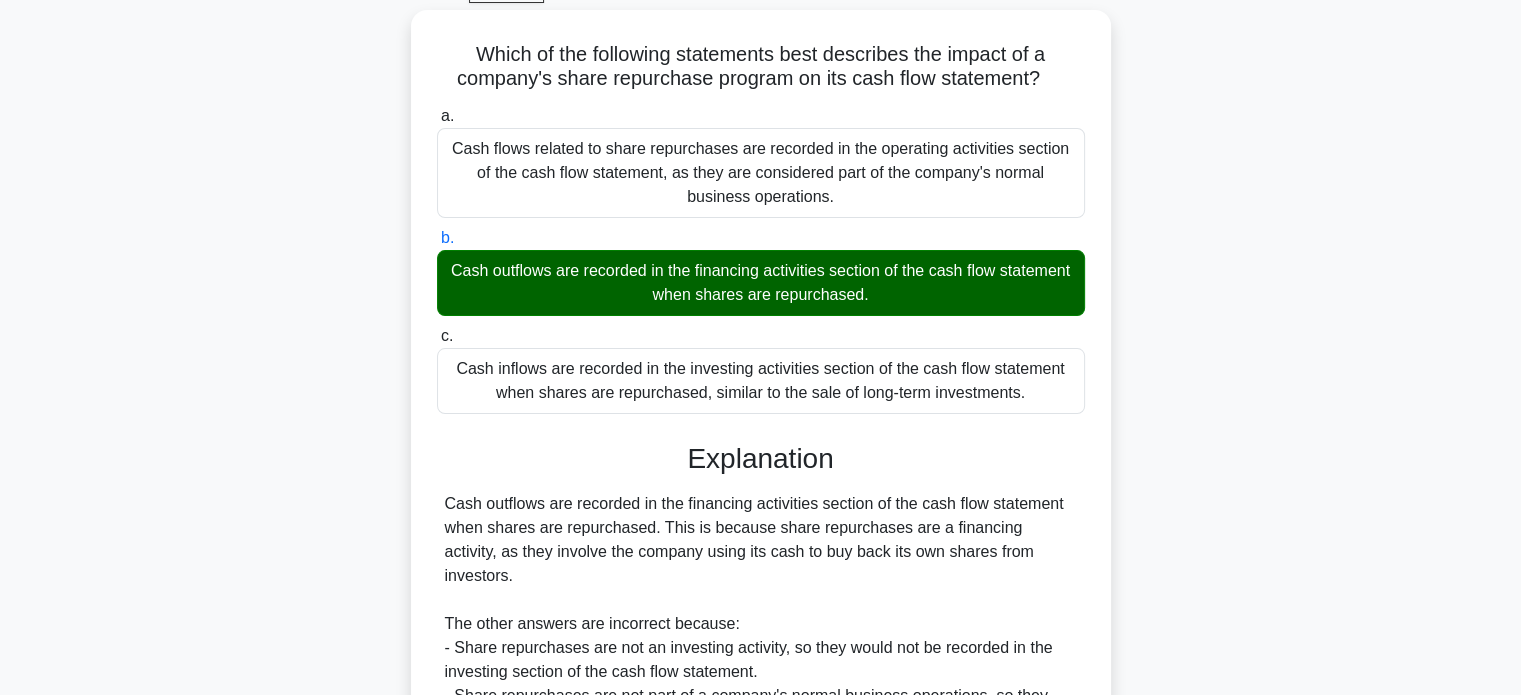 scroll, scrollTop: 108, scrollLeft: 0, axis: vertical 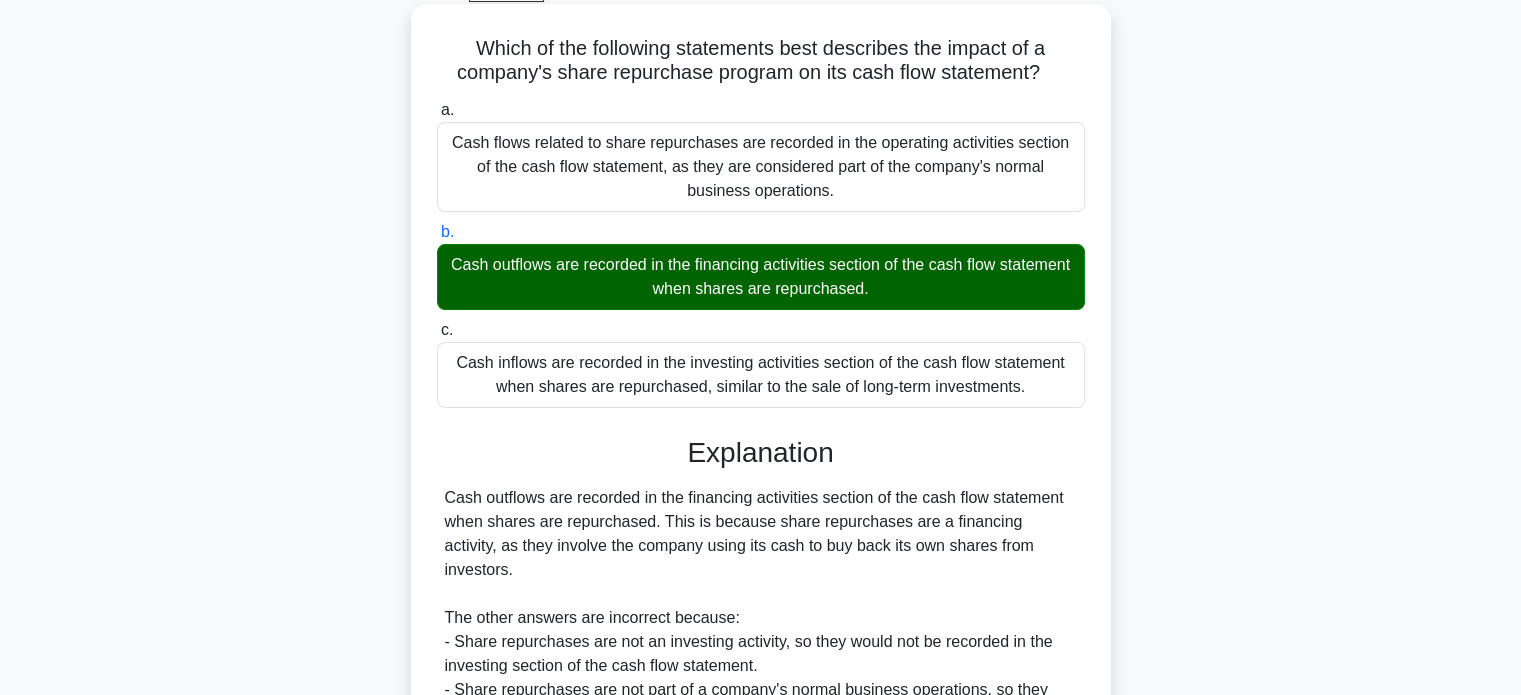 click on "Cash flows related to share repurchases are recorded in the operating activities section of the cash flow statement, as they are considered part of the company's normal business operations." at bounding box center [761, 167] 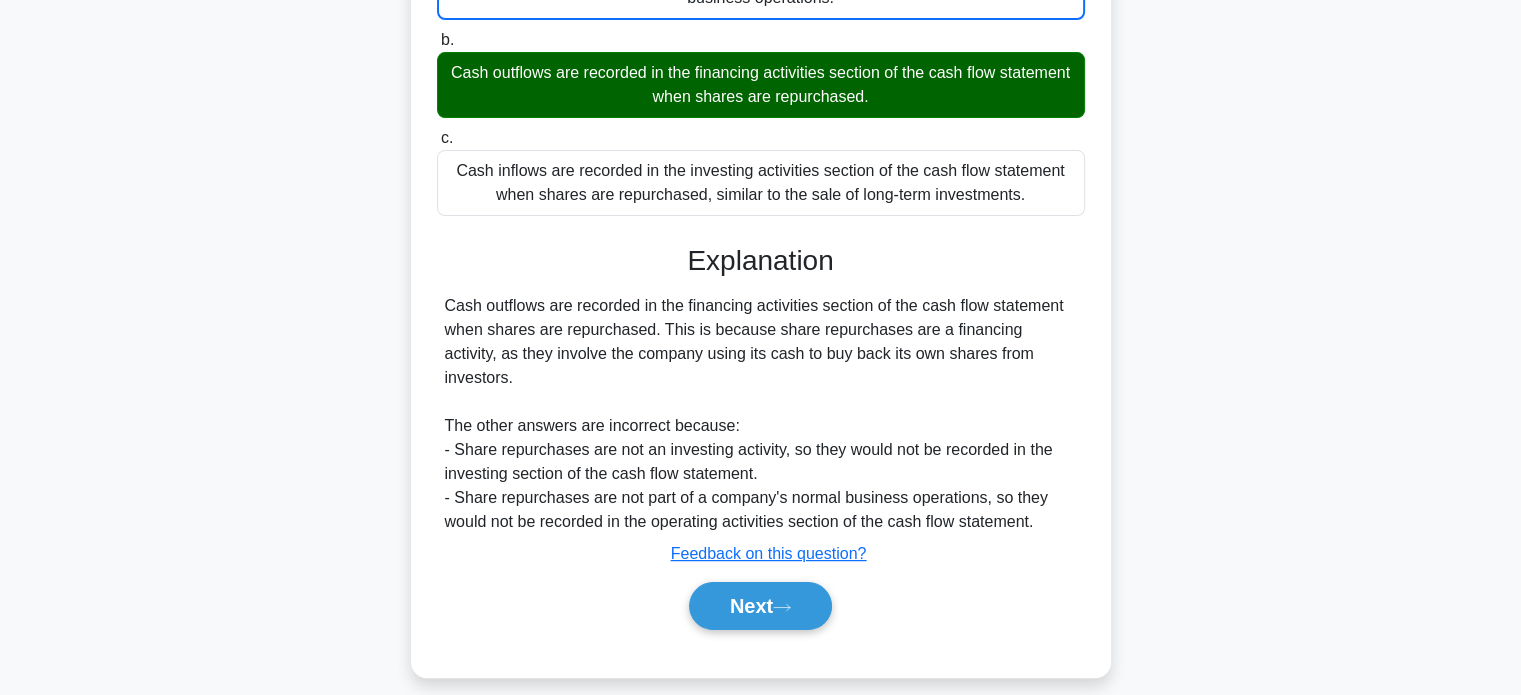 scroll, scrollTop: 300, scrollLeft: 0, axis: vertical 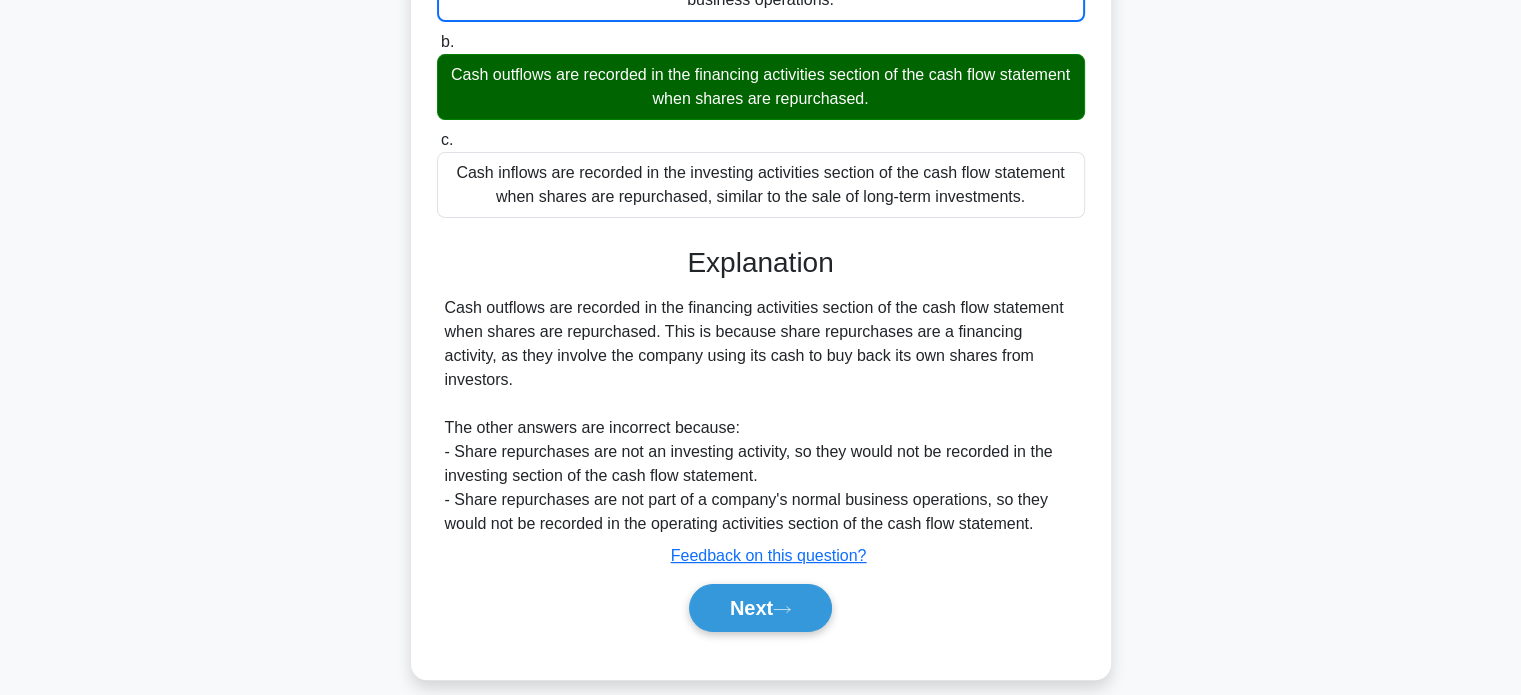 click on "Cash inflows are recorded in the investing activities section of the cash flow statement when shares are repurchased, similar to the sale of long-term investments." at bounding box center (761, 185) 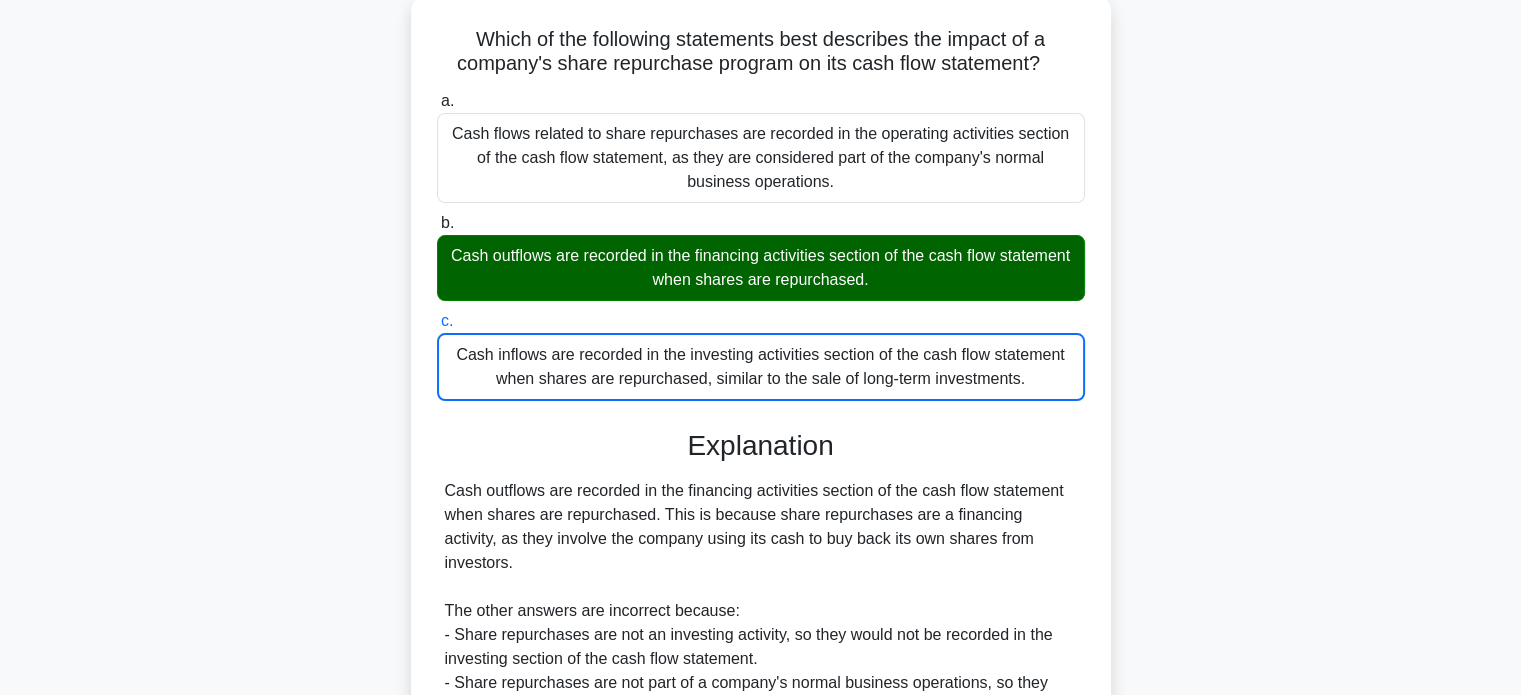 scroll, scrollTop: 116, scrollLeft: 0, axis: vertical 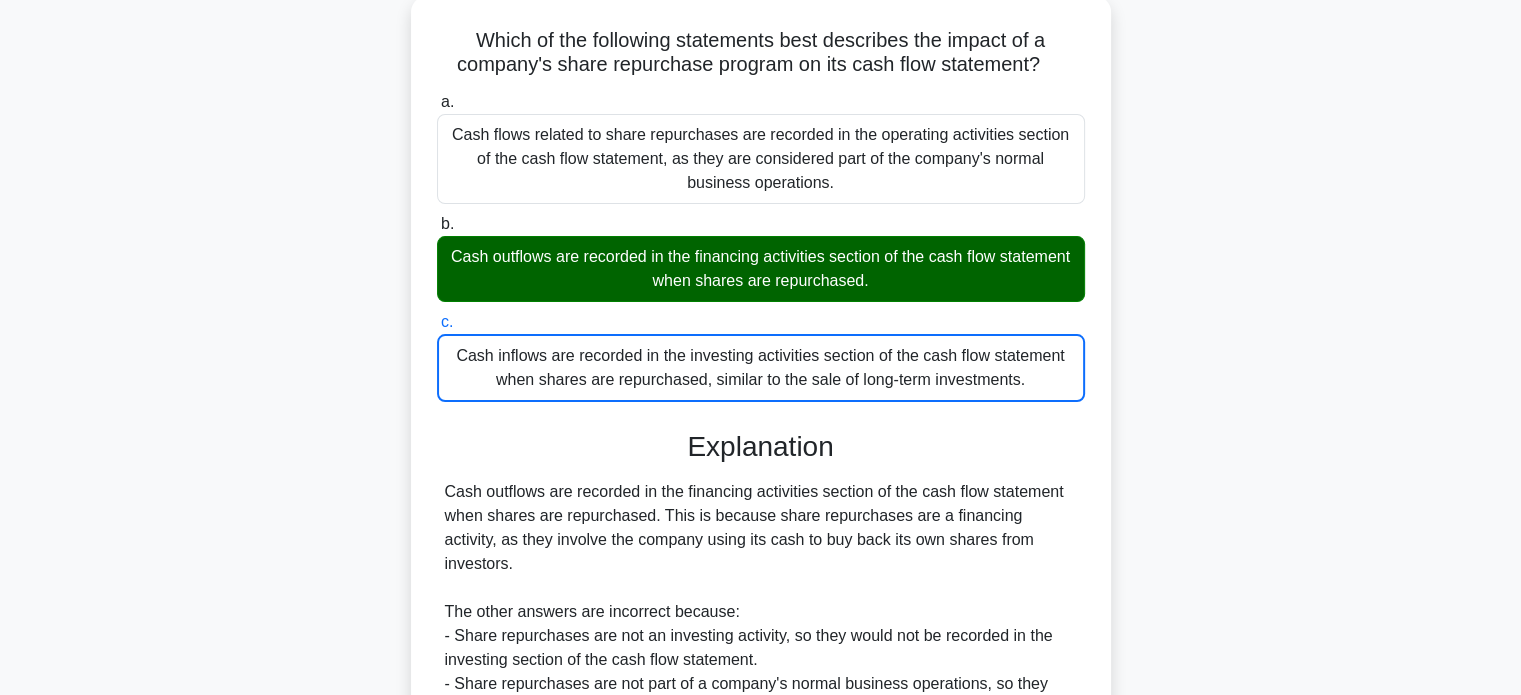 click on "Cash flows related to share repurchases are recorded in the operating activities section of the cash flow statement, as they are considered part of the company's normal business operations." at bounding box center [761, 159] 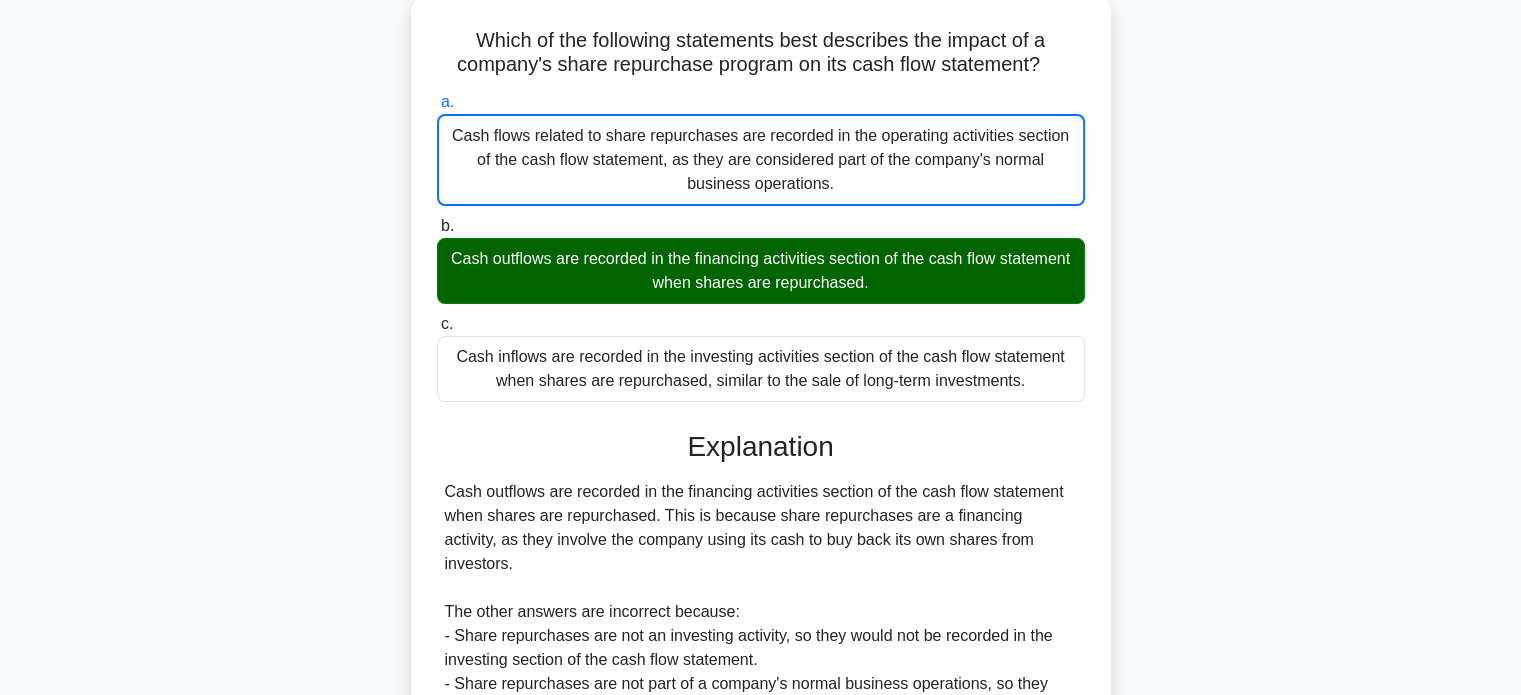 click on "Cash flows related to share repurchases are recorded in the operating activities section of the cash flow statement, as they are considered part of the company's normal business operations." at bounding box center [761, 160] 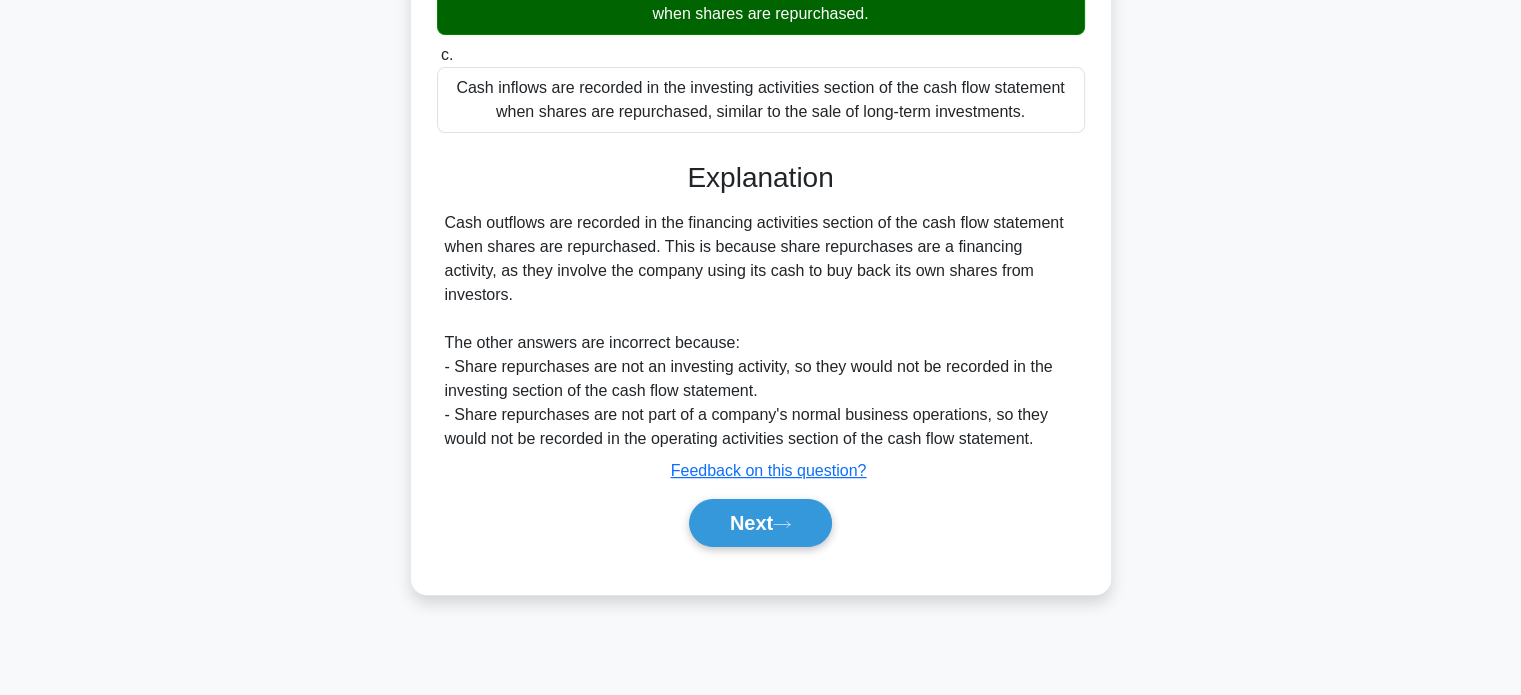 scroll, scrollTop: 384, scrollLeft: 0, axis: vertical 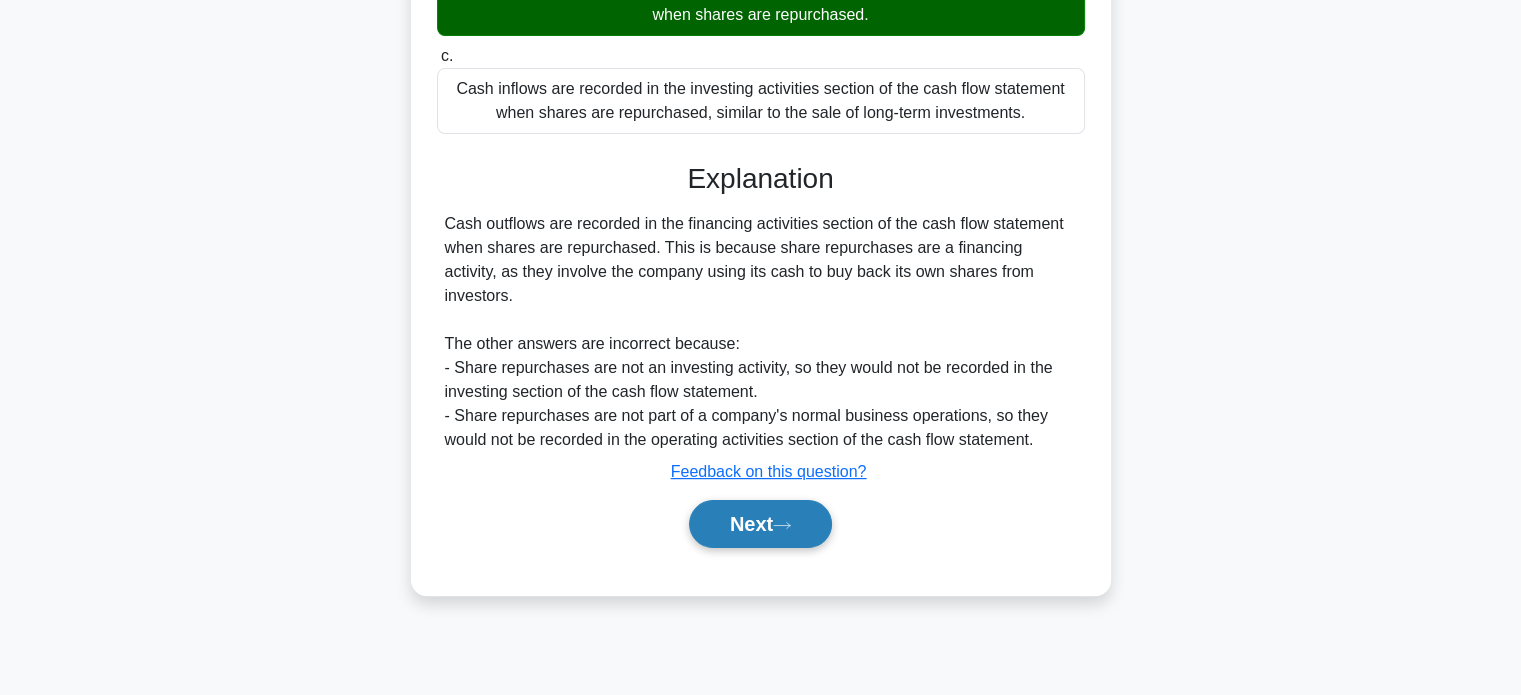 click on "Next" at bounding box center [760, 524] 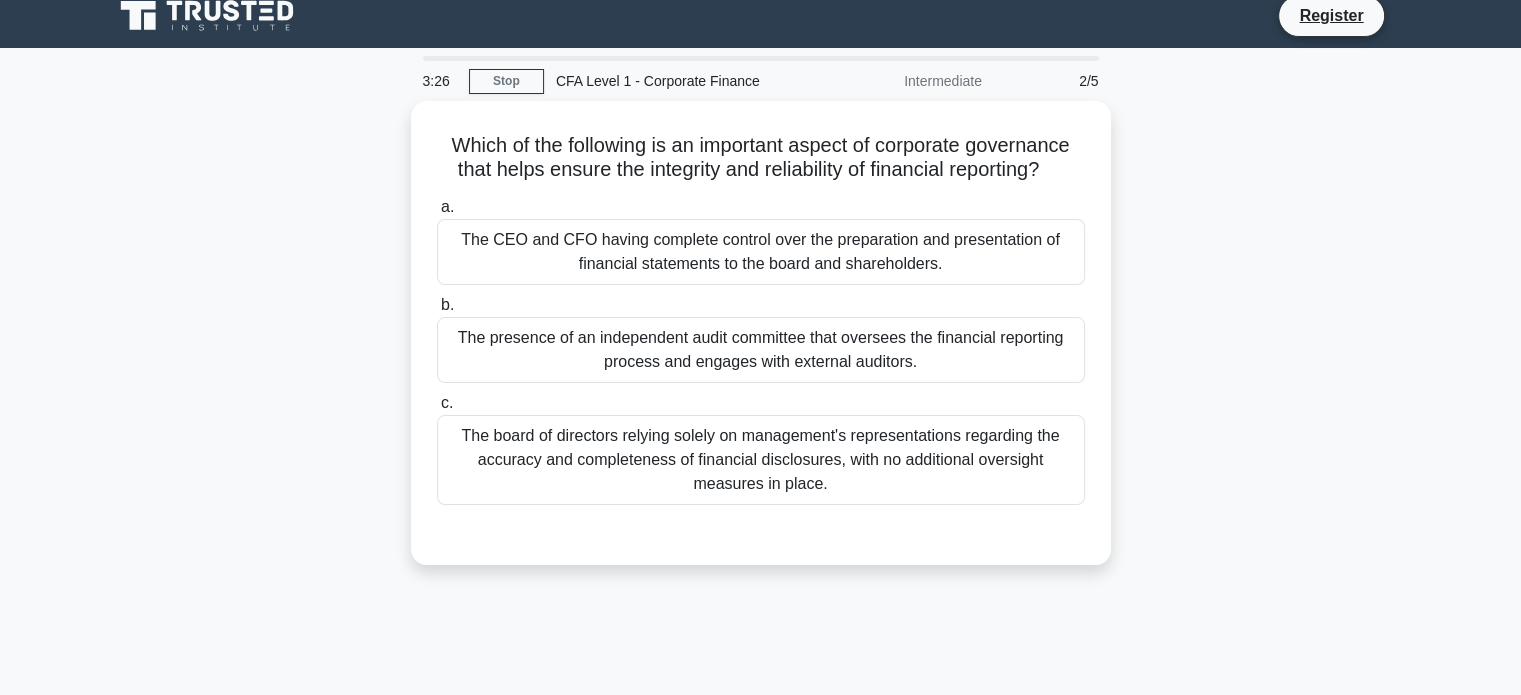 scroll, scrollTop: 16, scrollLeft: 0, axis: vertical 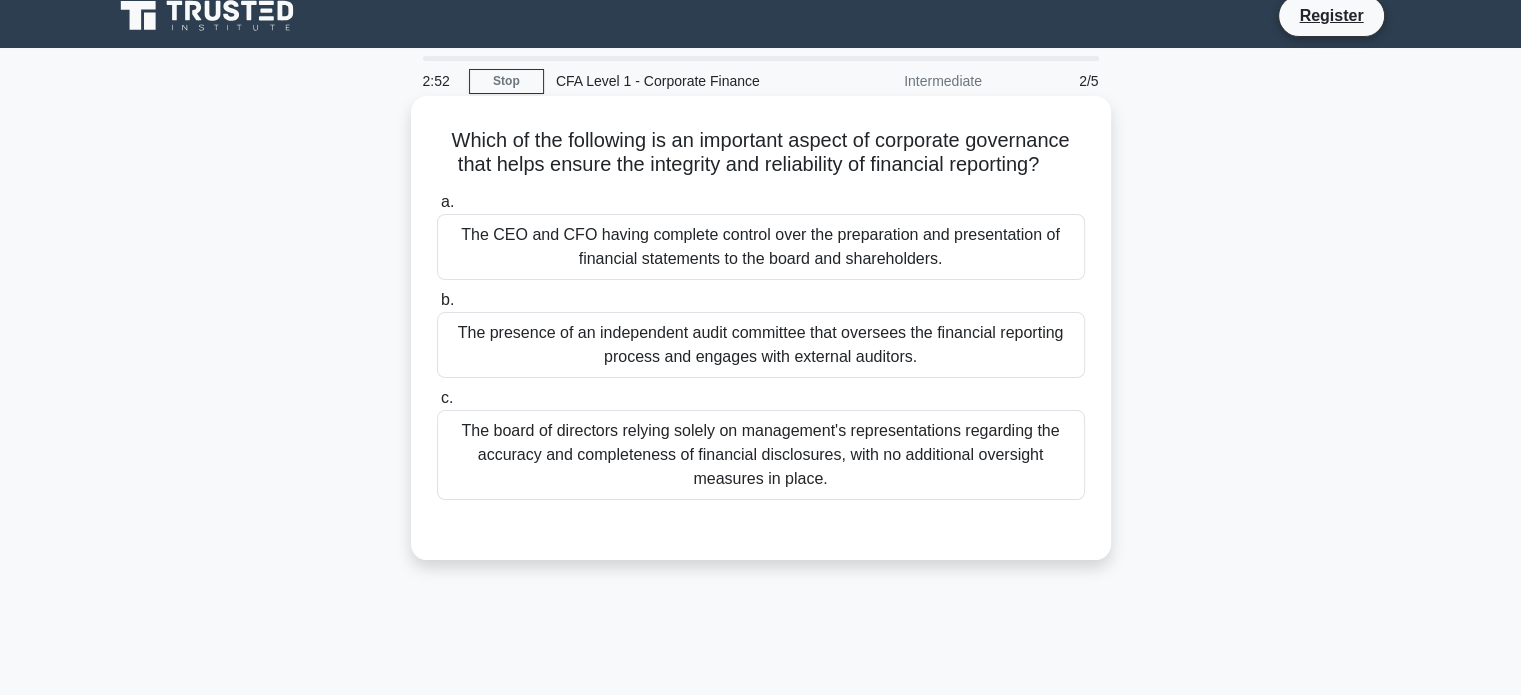 click on "The presence of an independent audit committee that oversees the financial reporting process and engages with external auditors." at bounding box center (761, 345) 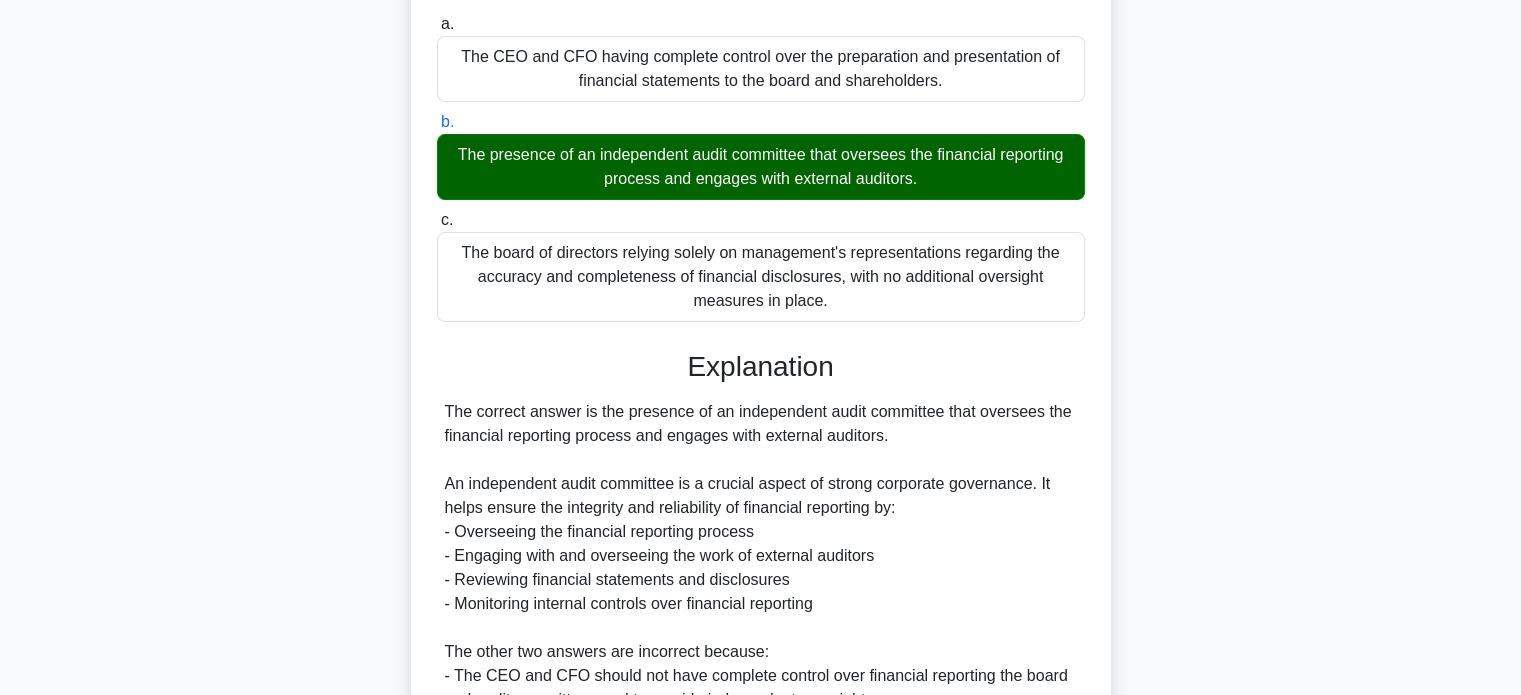 scroll, scrollTop: 463, scrollLeft: 0, axis: vertical 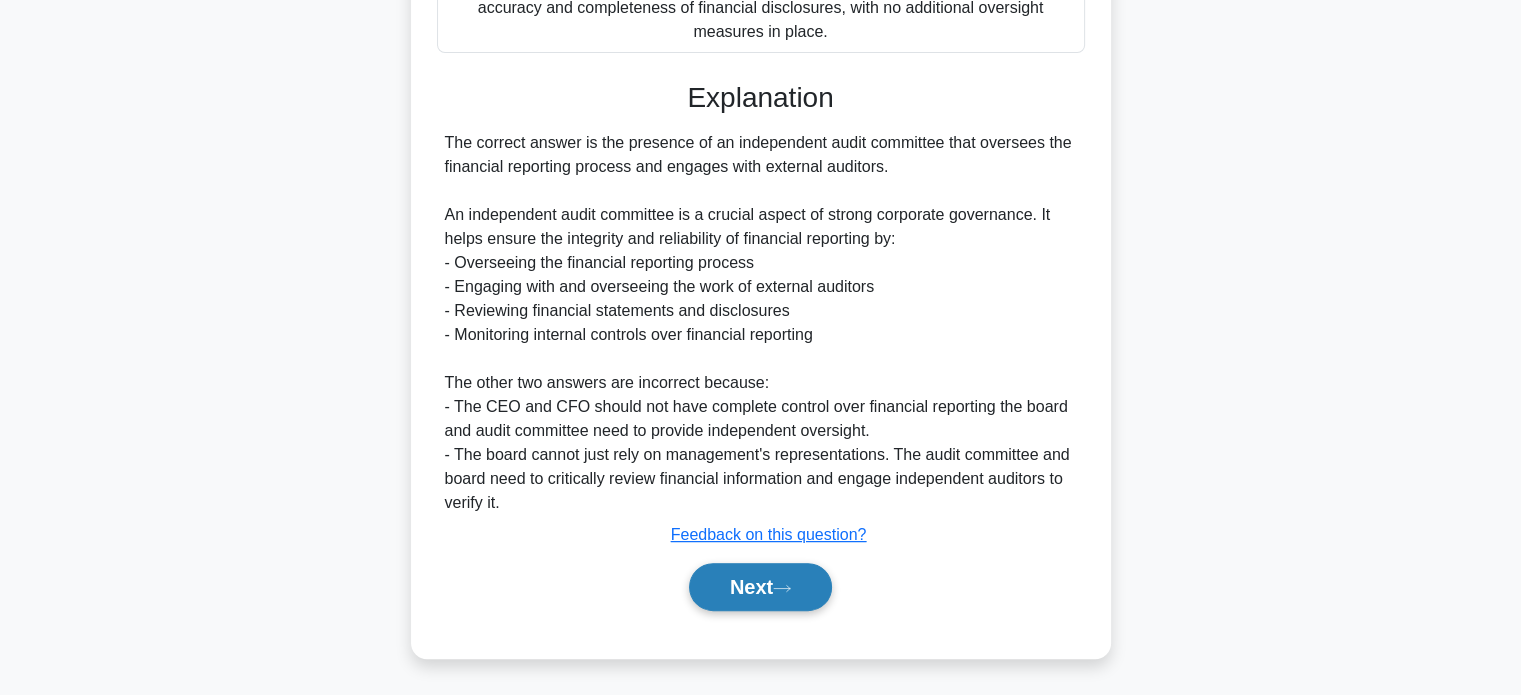 click on "Next" at bounding box center (760, 587) 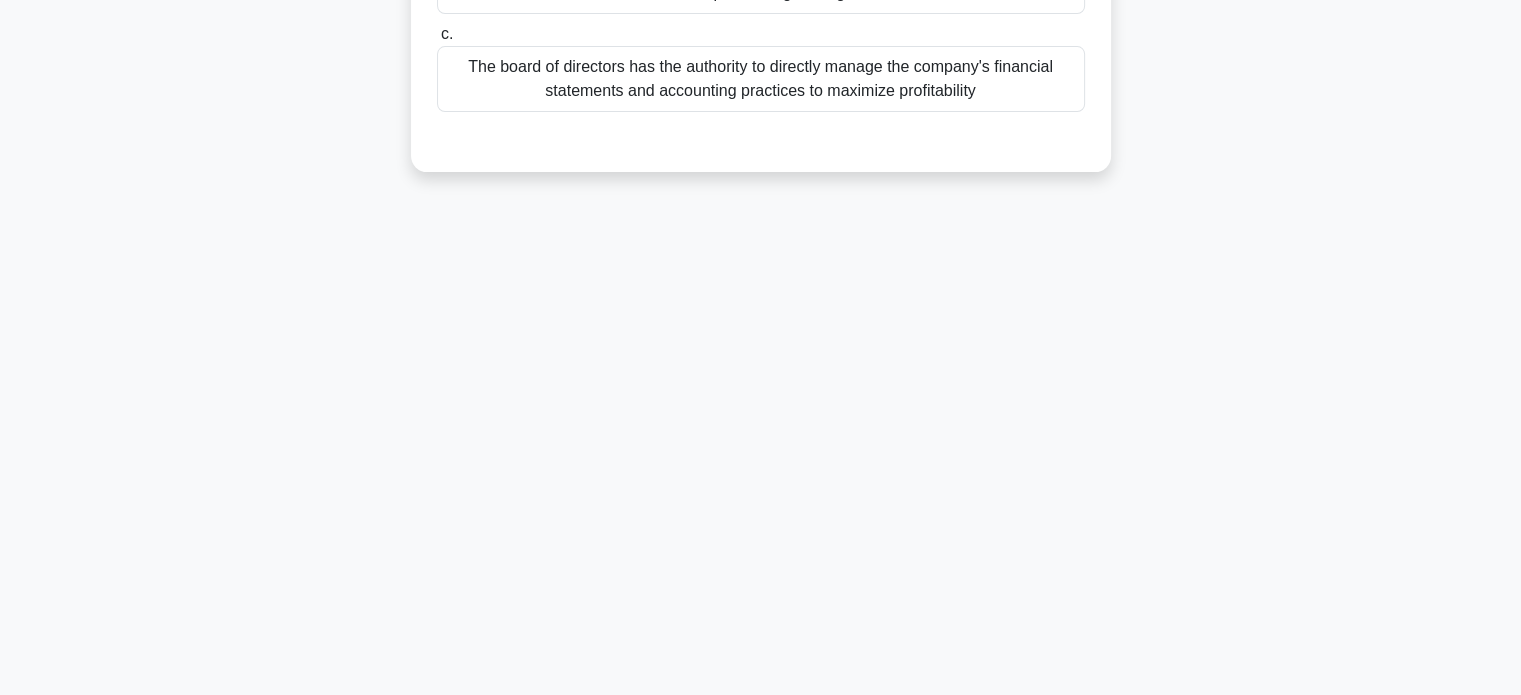 scroll, scrollTop: 0, scrollLeft: 0, axis: both 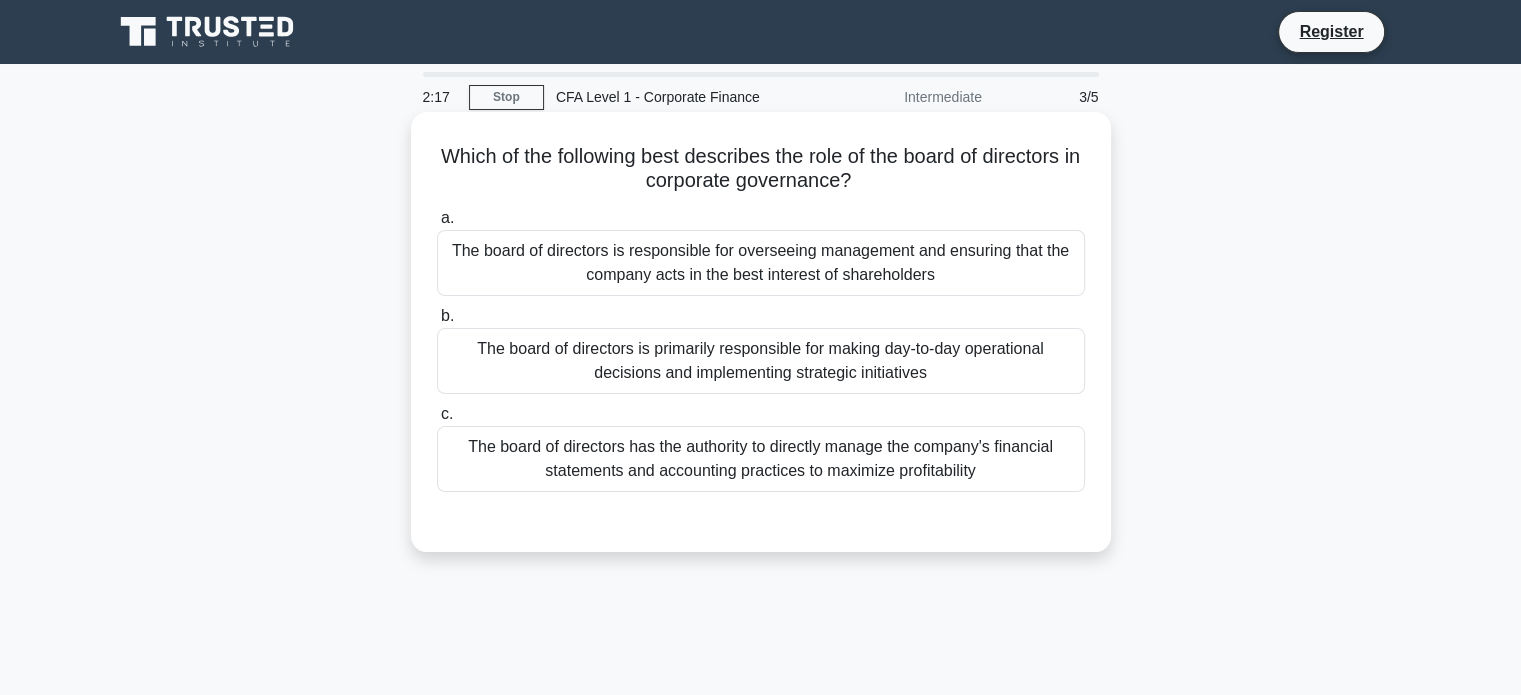click on "The board of directors is responsible for overseeing management and ensuring that the company acts in the best interest of shareholders" at bounding box center [761, 263] 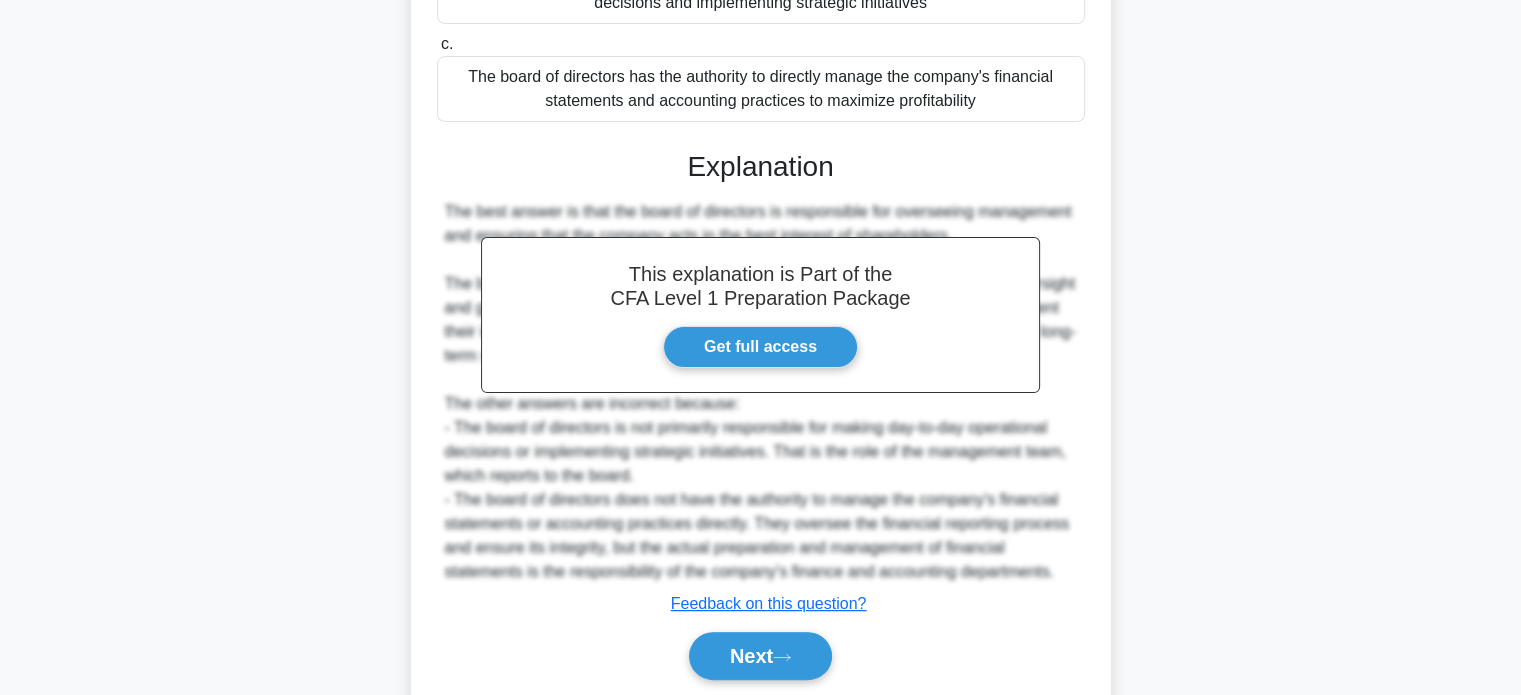 scroll, scrollTop: 439, scrollLeft: 0, axis: vertical 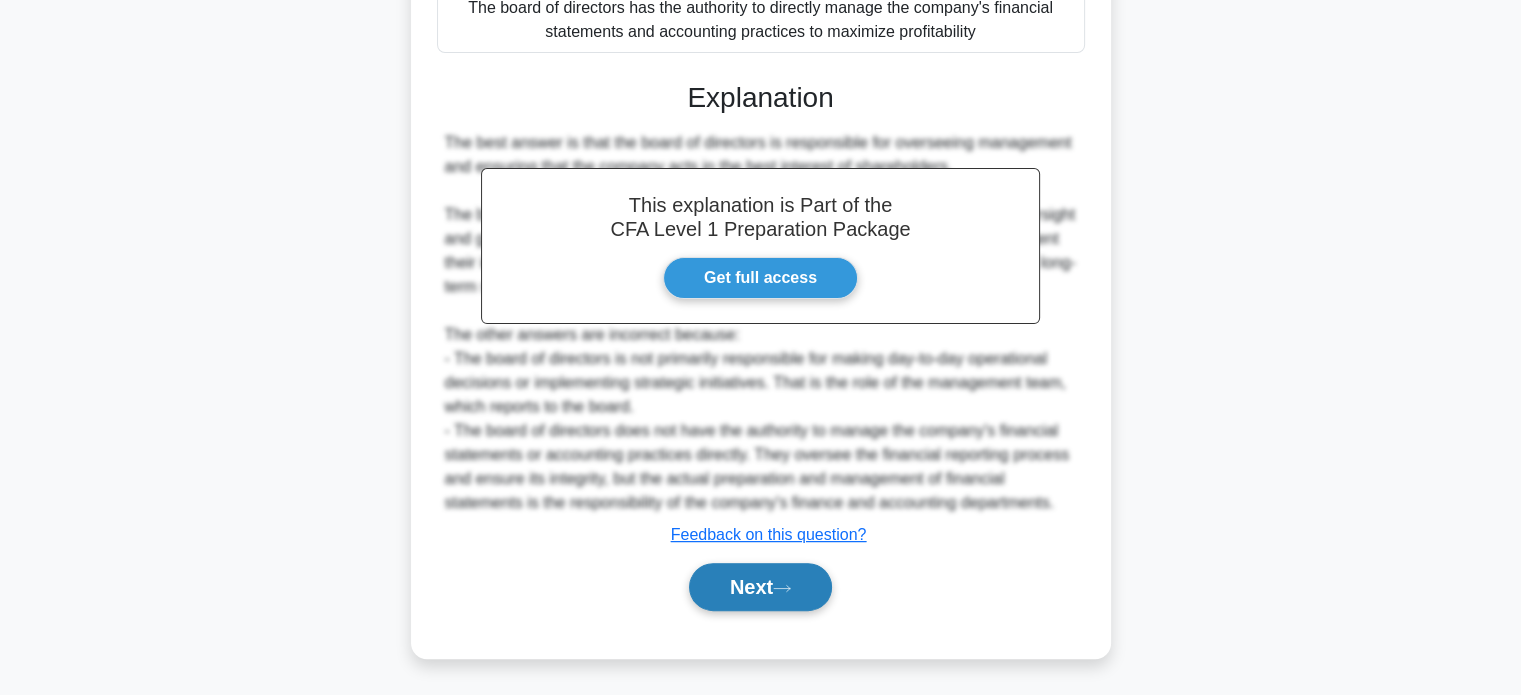 click on "Next" at bounding box center (760, 587) 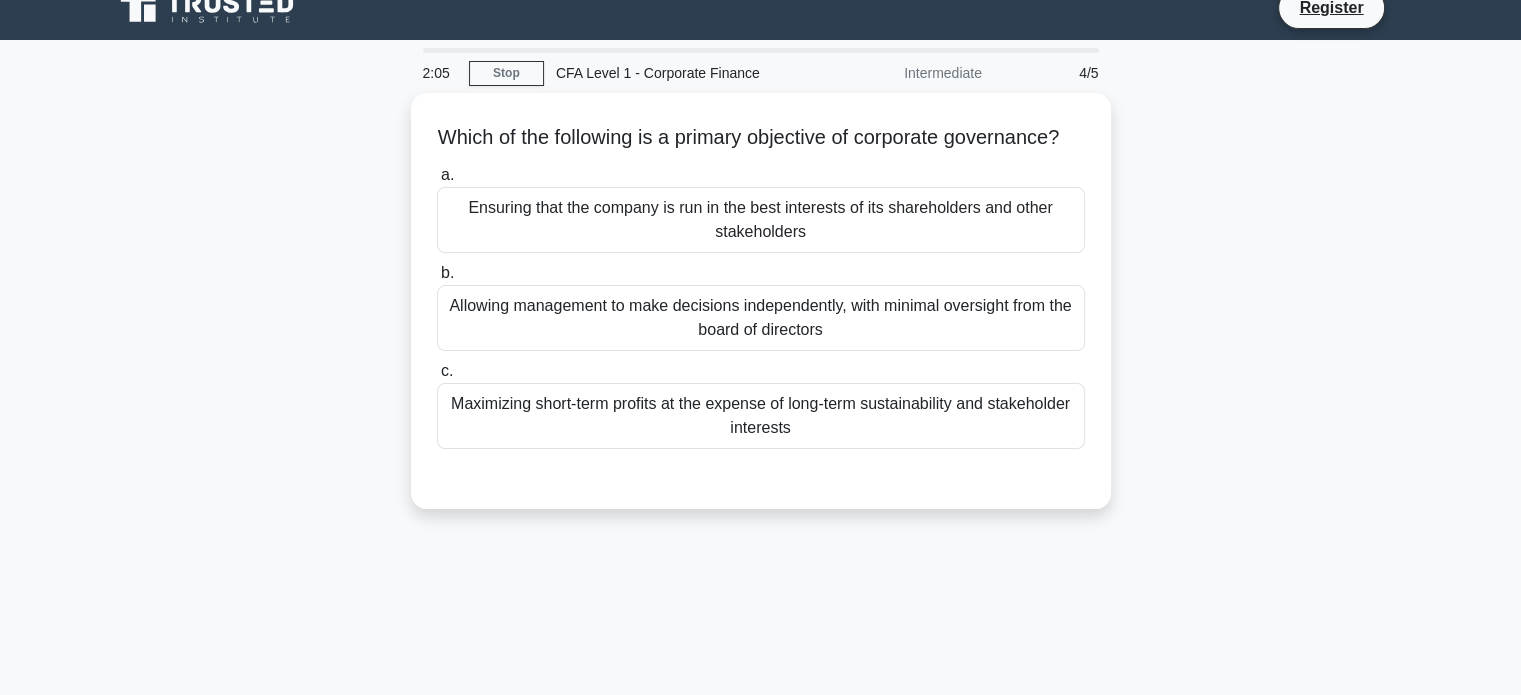 scroll, scrollTop: 0, scrollLeft: 0, axis: both 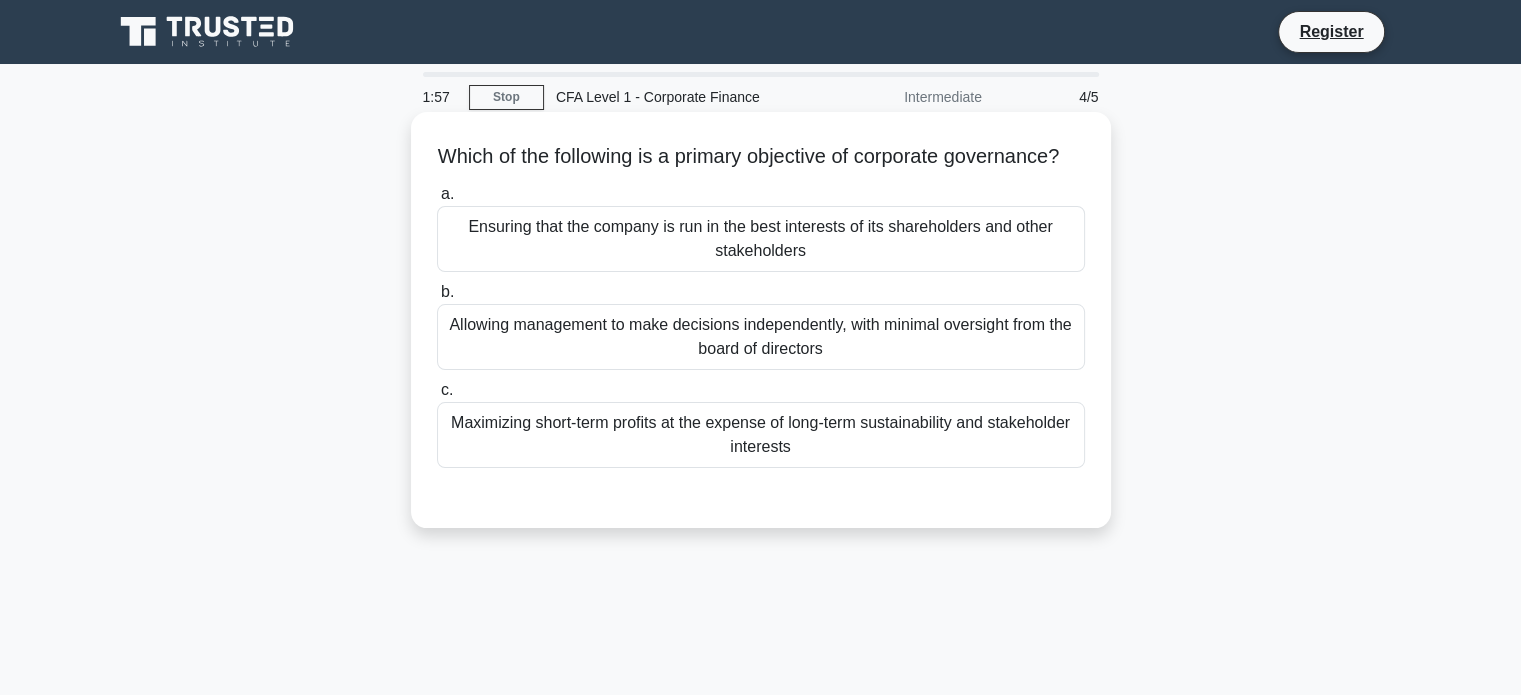 click on "Ensuring that the company is run in the best interests of its shareholders and other stakeholders" at bounding box center [761, 239] 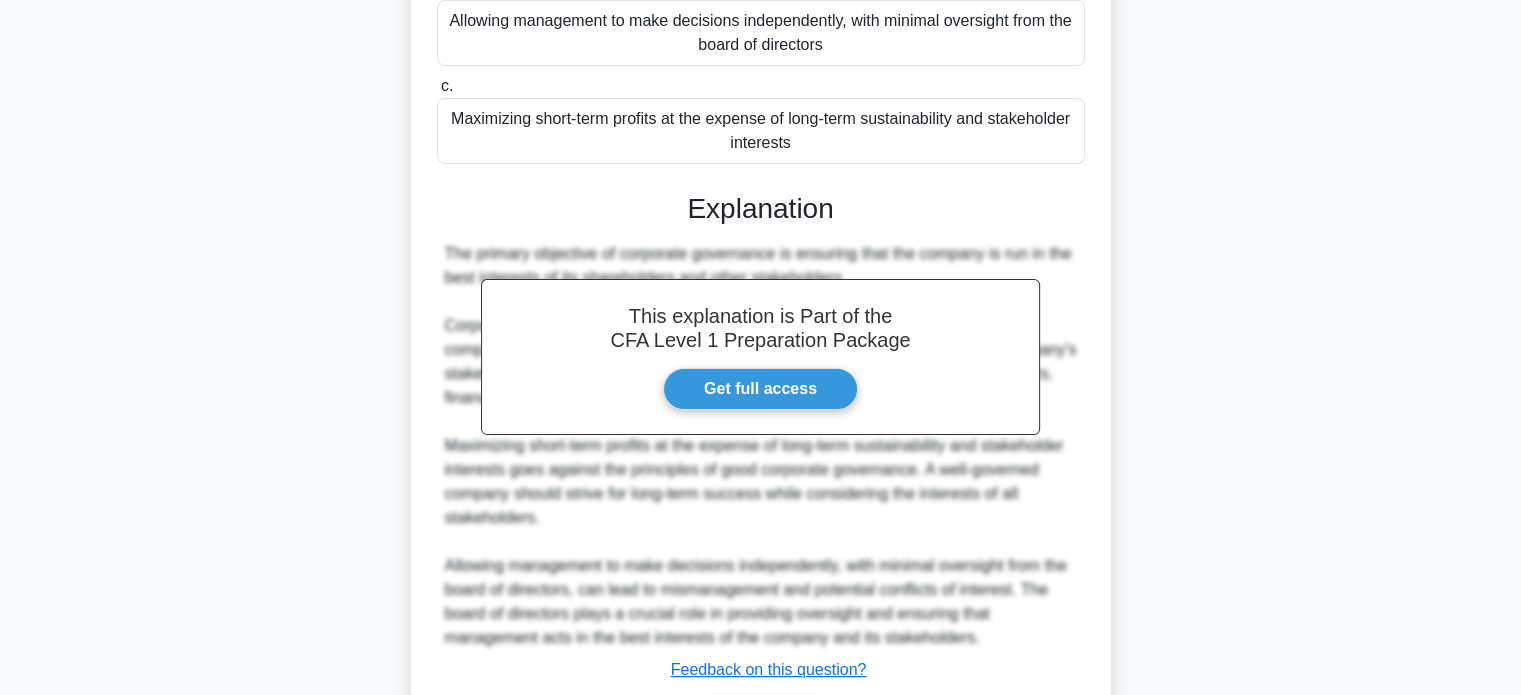 scroll, scrollTop: 463, scrollLeft: 0, axis: vertical 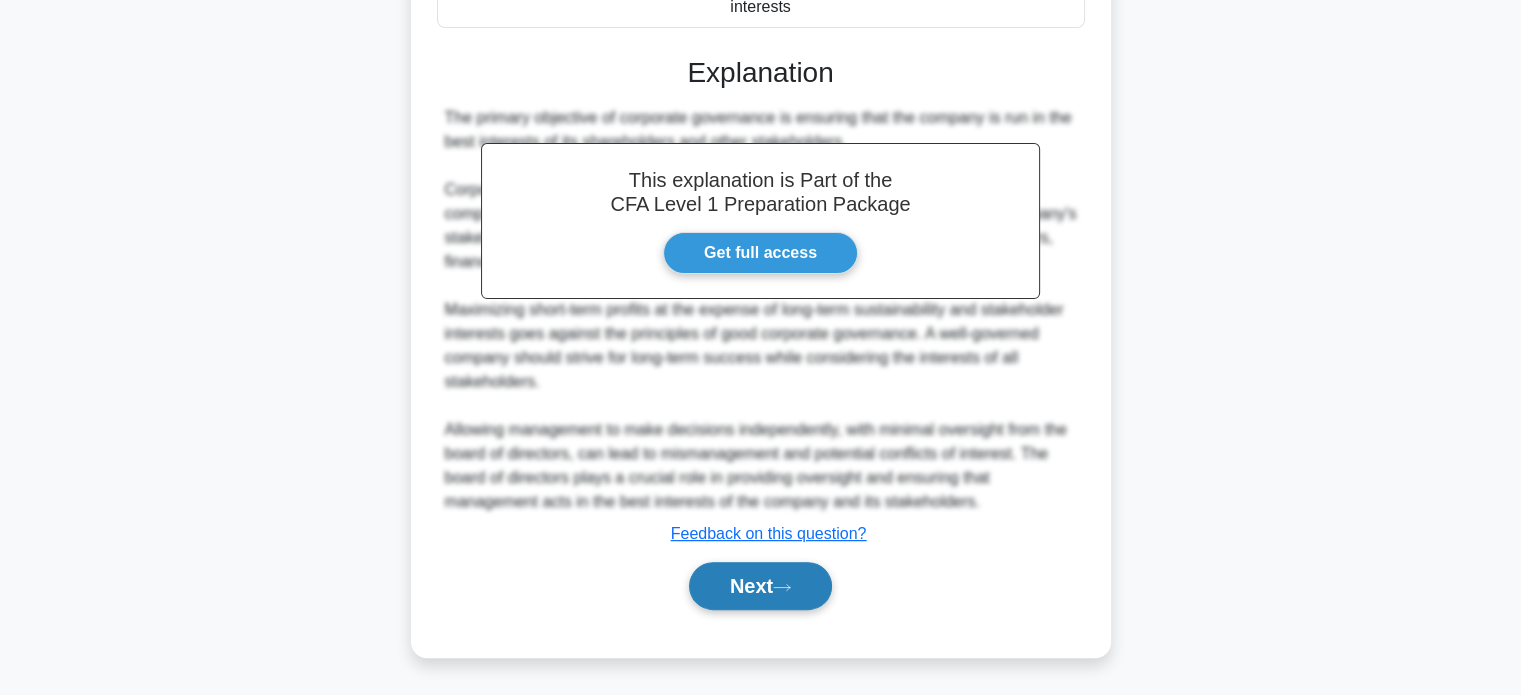 click on "Next" at bounding box center (760, 586) 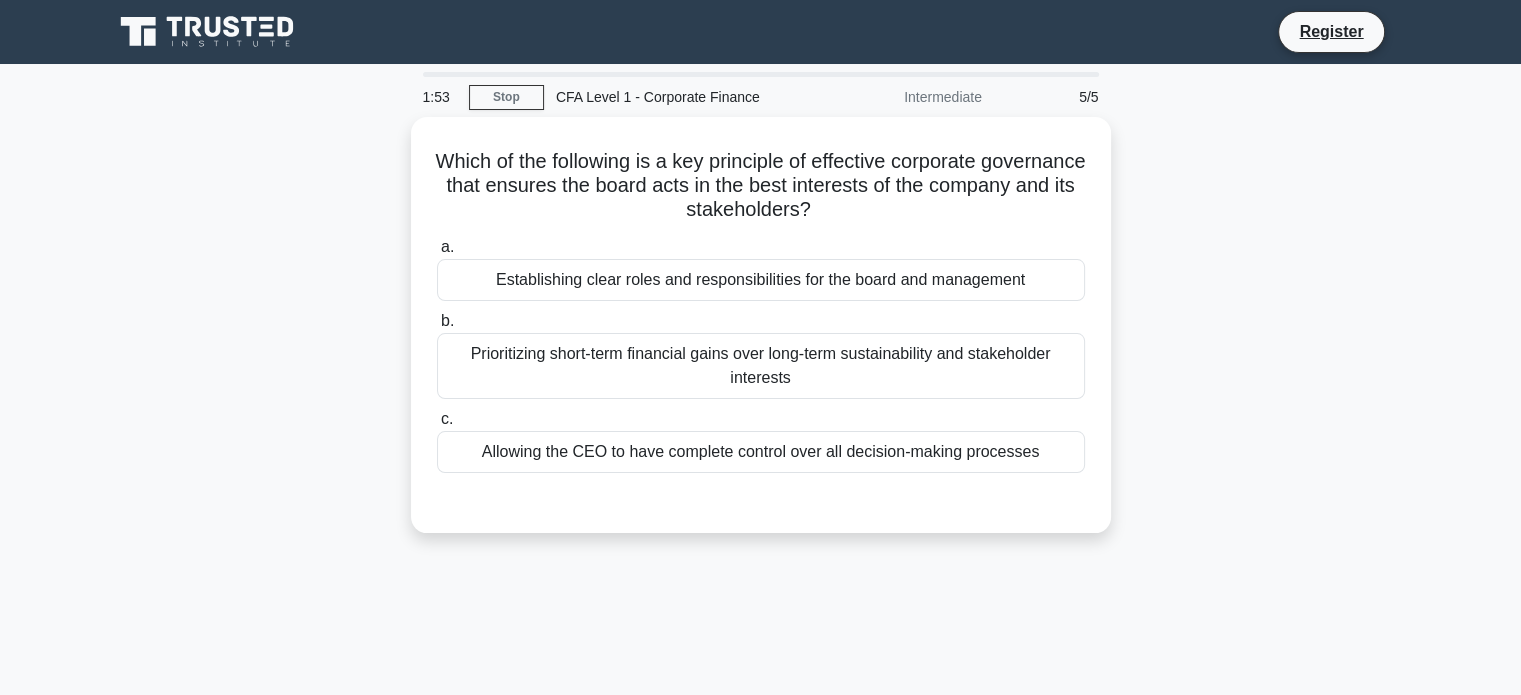 scroll, scrollTop: 0, scrollLeft: 0, axis: both 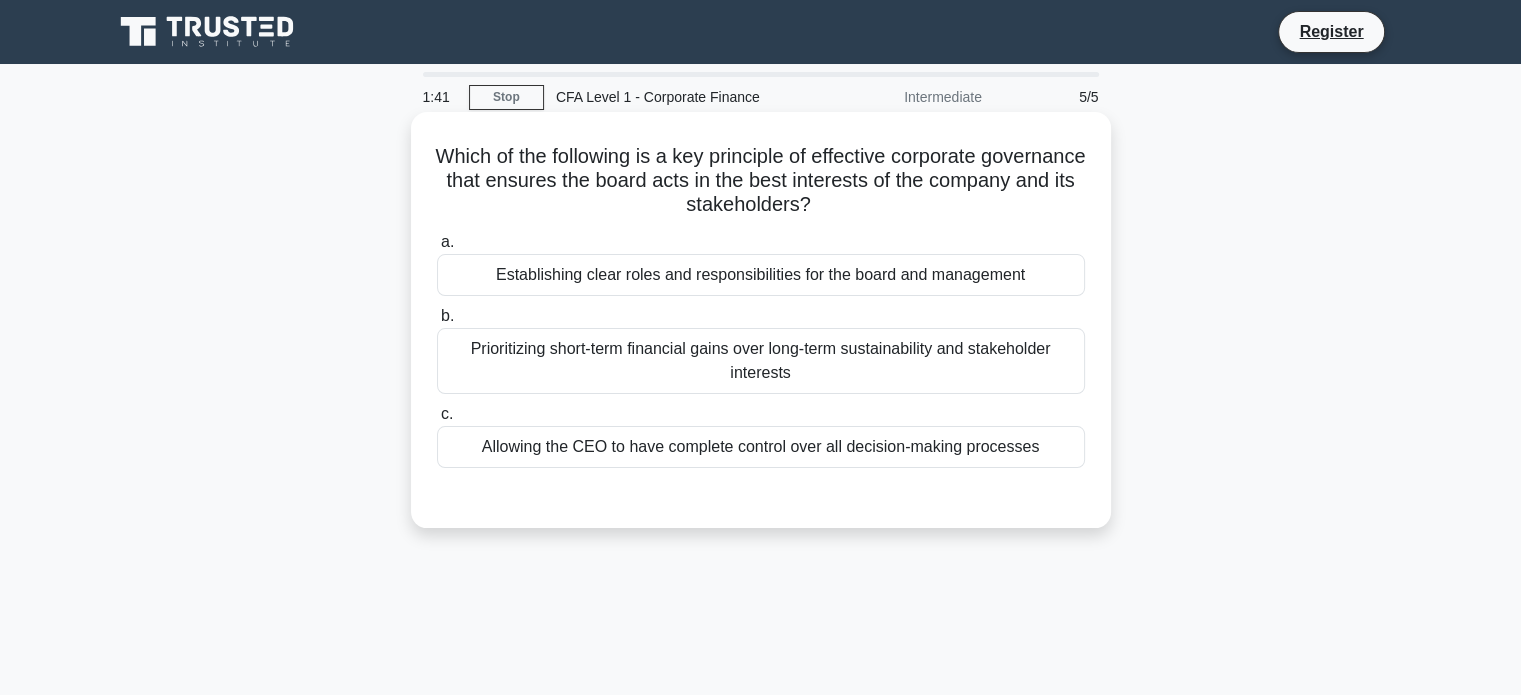 click on "Allowing the CEO to have complete control over all decision-making processes" at bounding box center [761, 447] 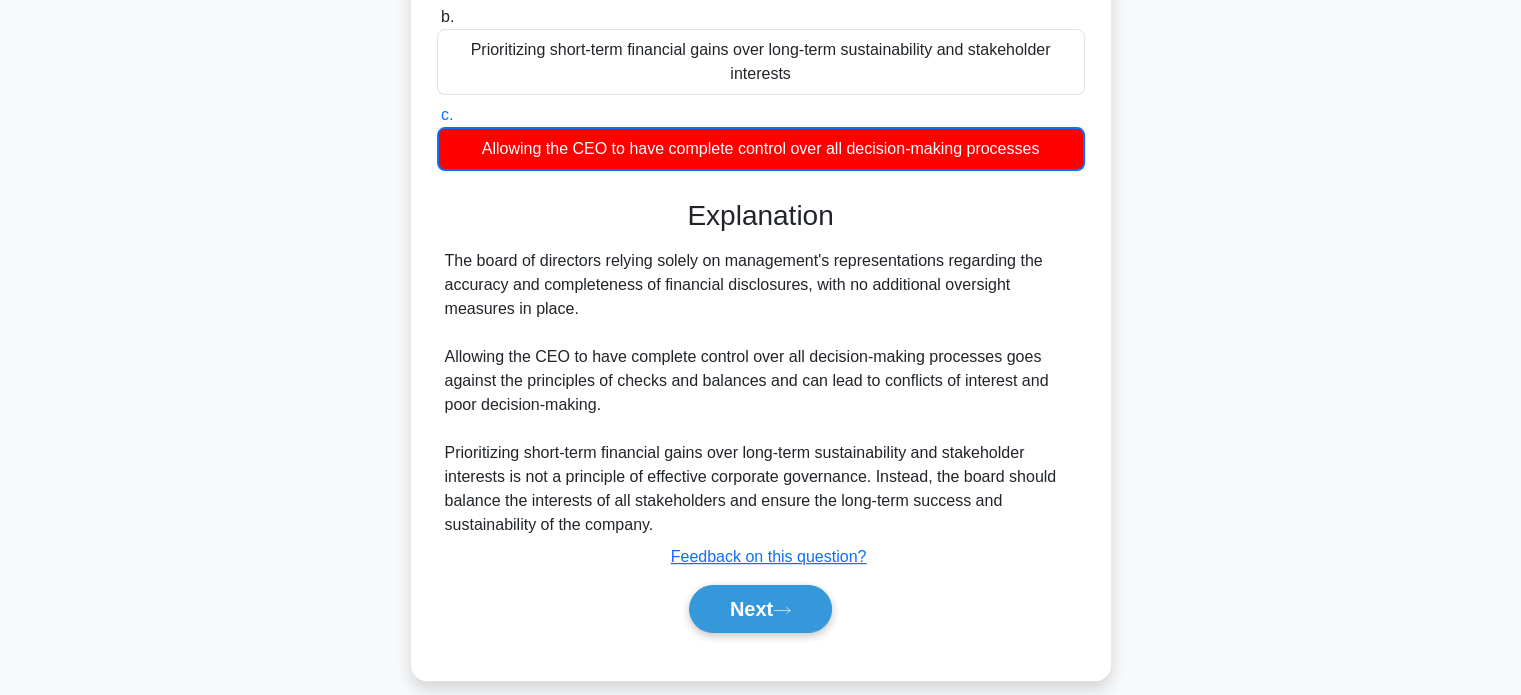 scroll, scrollTop: 385, scrollLeft: 0, axis: vertical 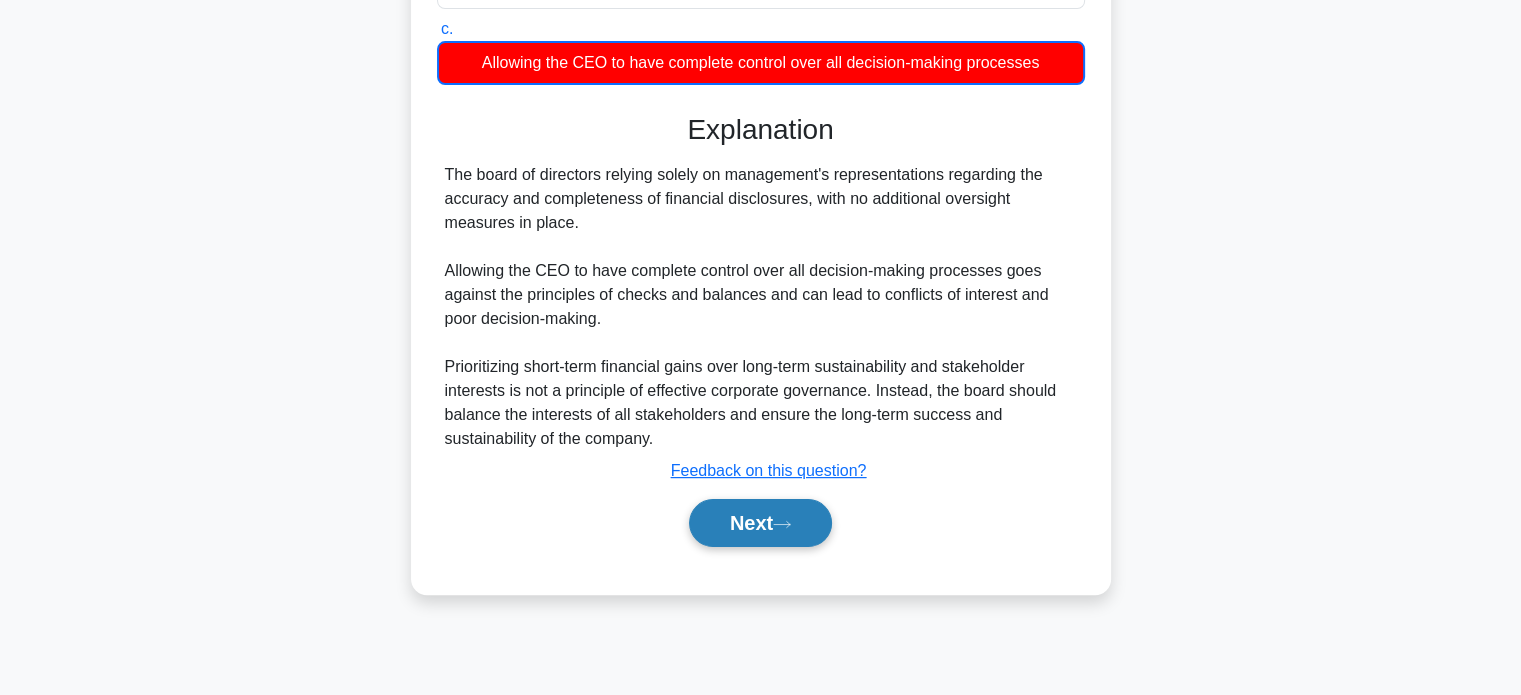 click on "Next" at bounding box center (760, 523) 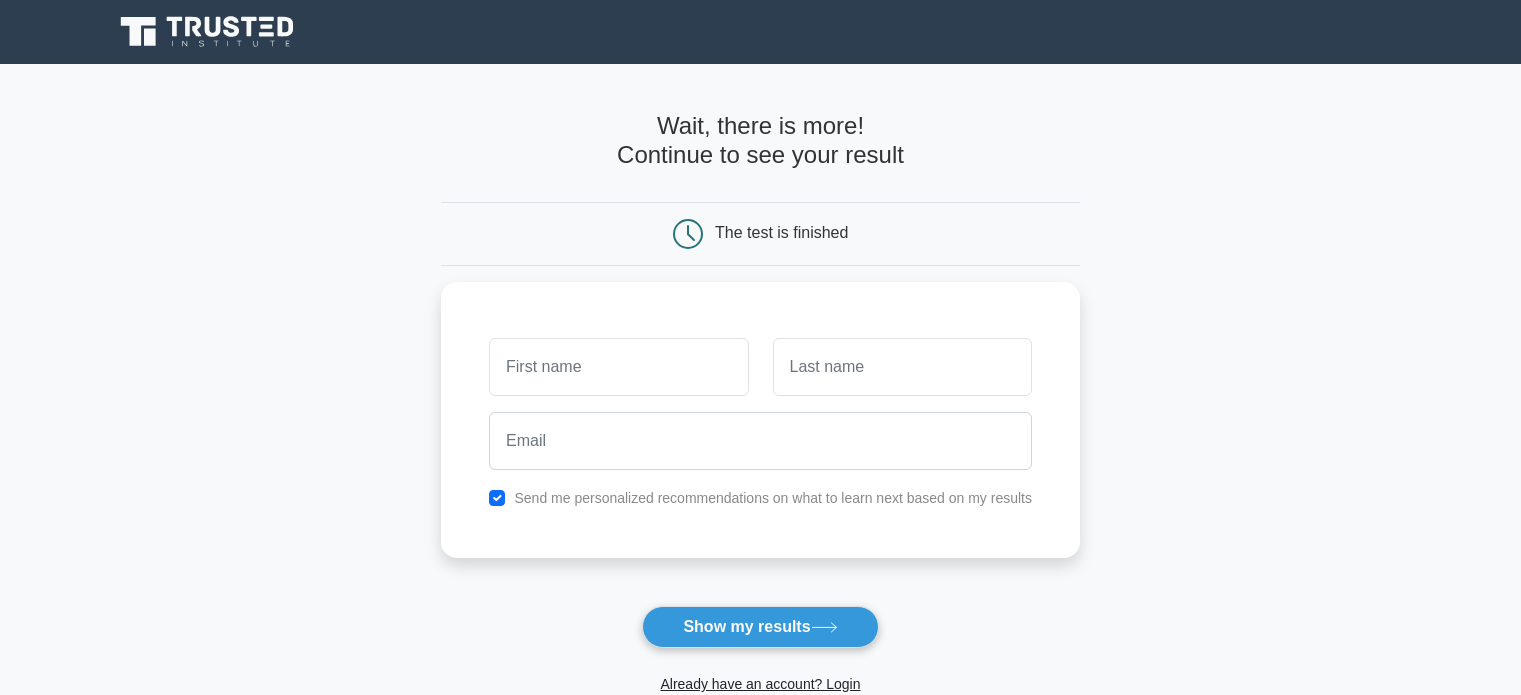 scroll, scrollTop: 0, scrollLeft: 0, axis: both 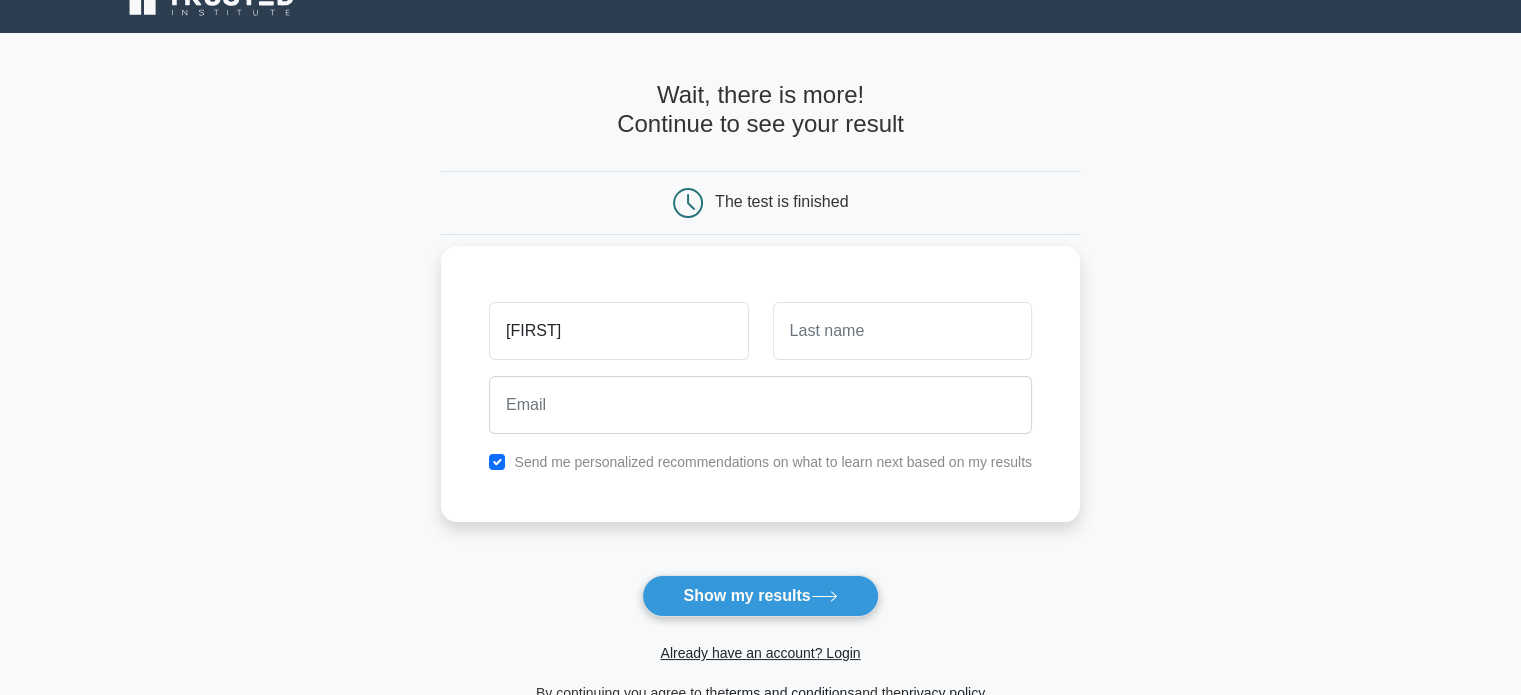 type on "[FIRST] [LAST]" 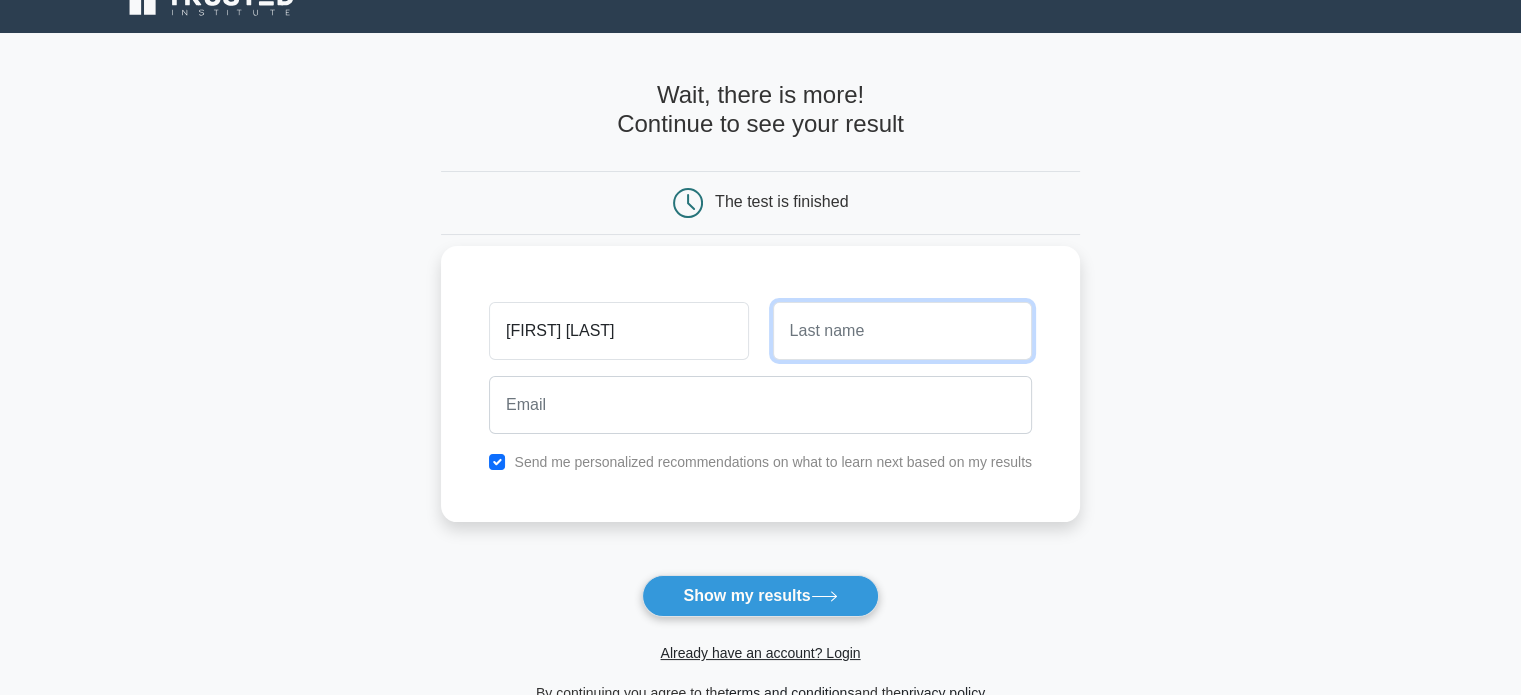 click at bounding box center (902, 331) 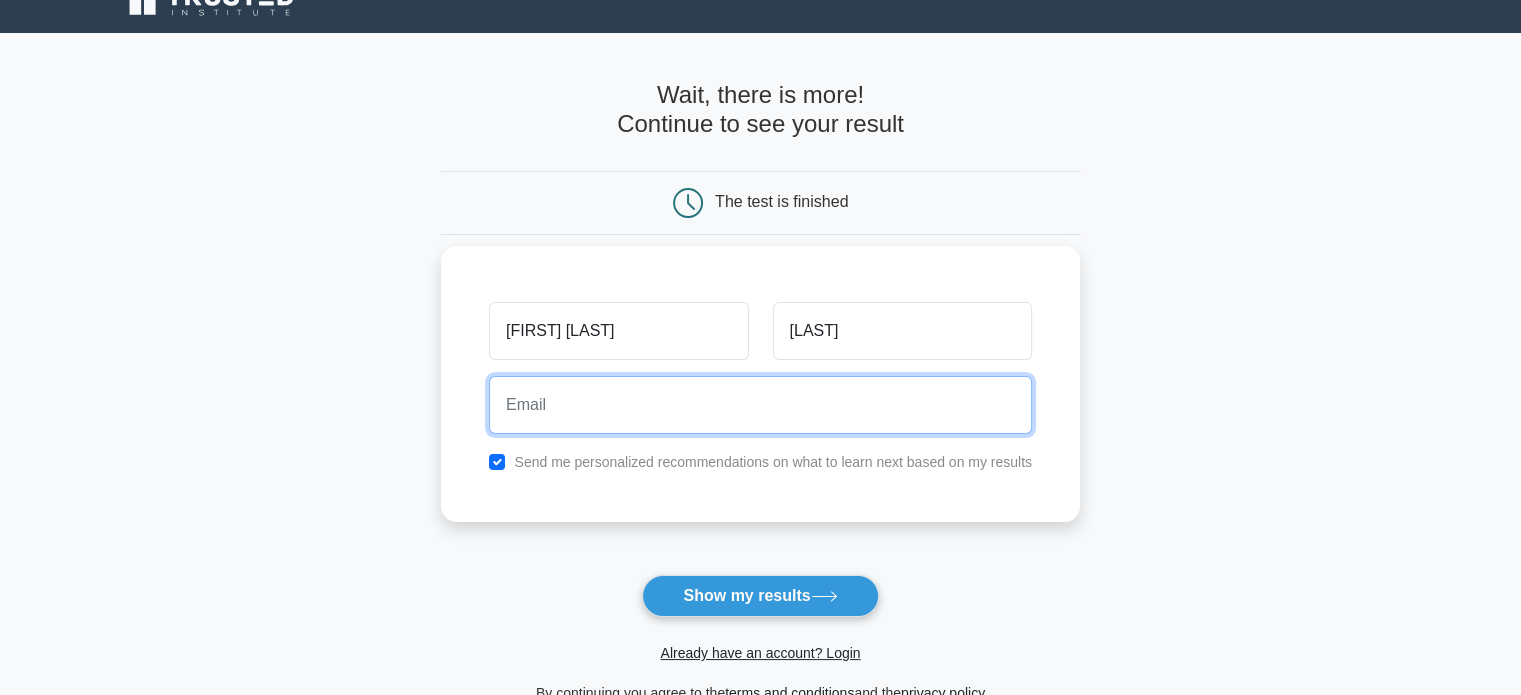 click at bounding box center [760, 405] 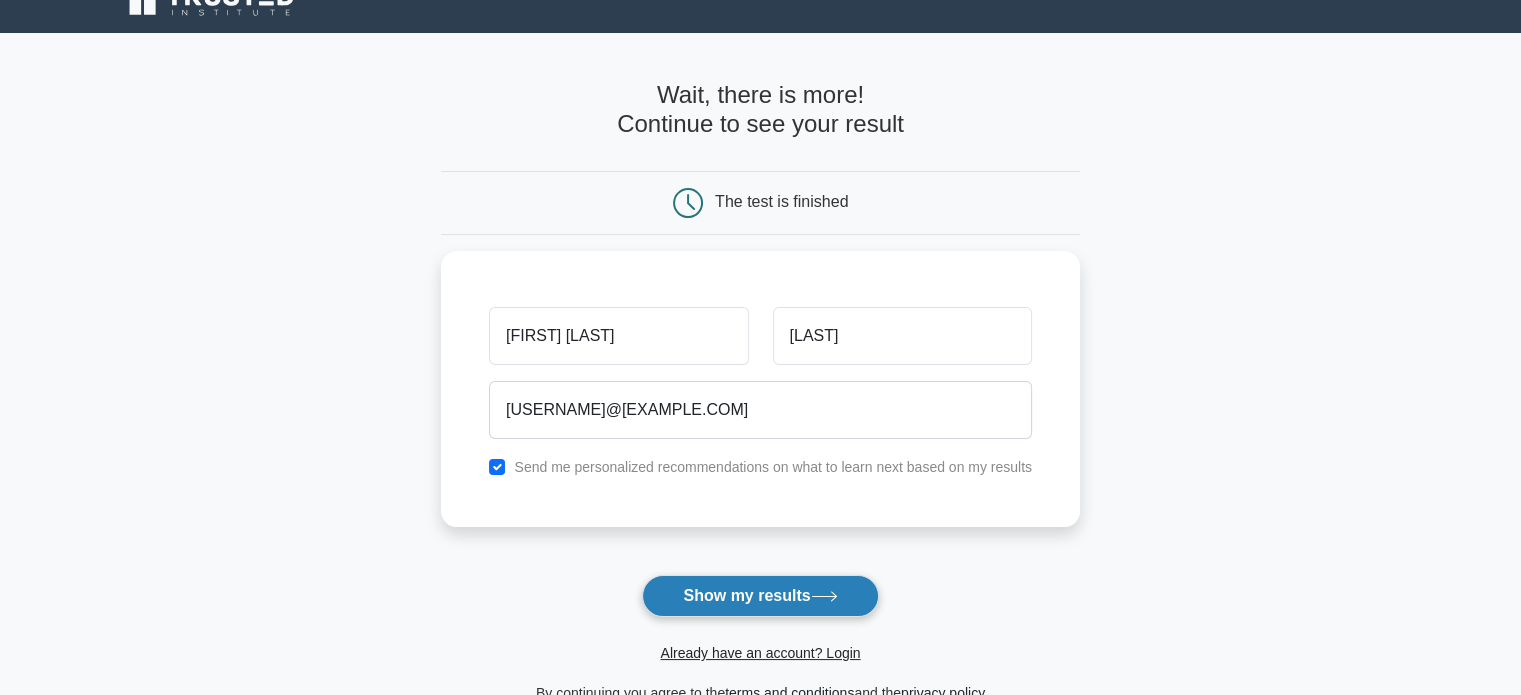 click on "Show my results" at bounding box center (760, 596) 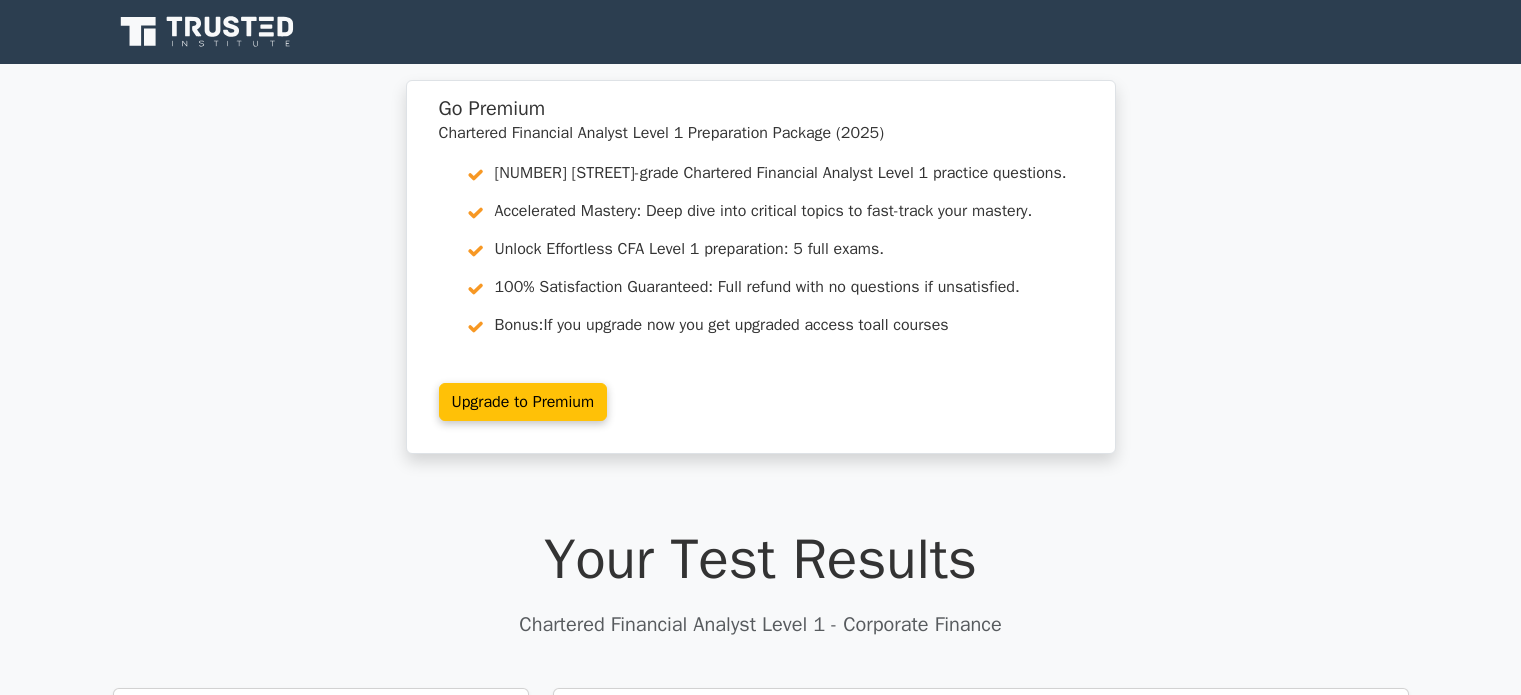 scroll, scrollTop: 0, scrollLeft: 0, axis: both 